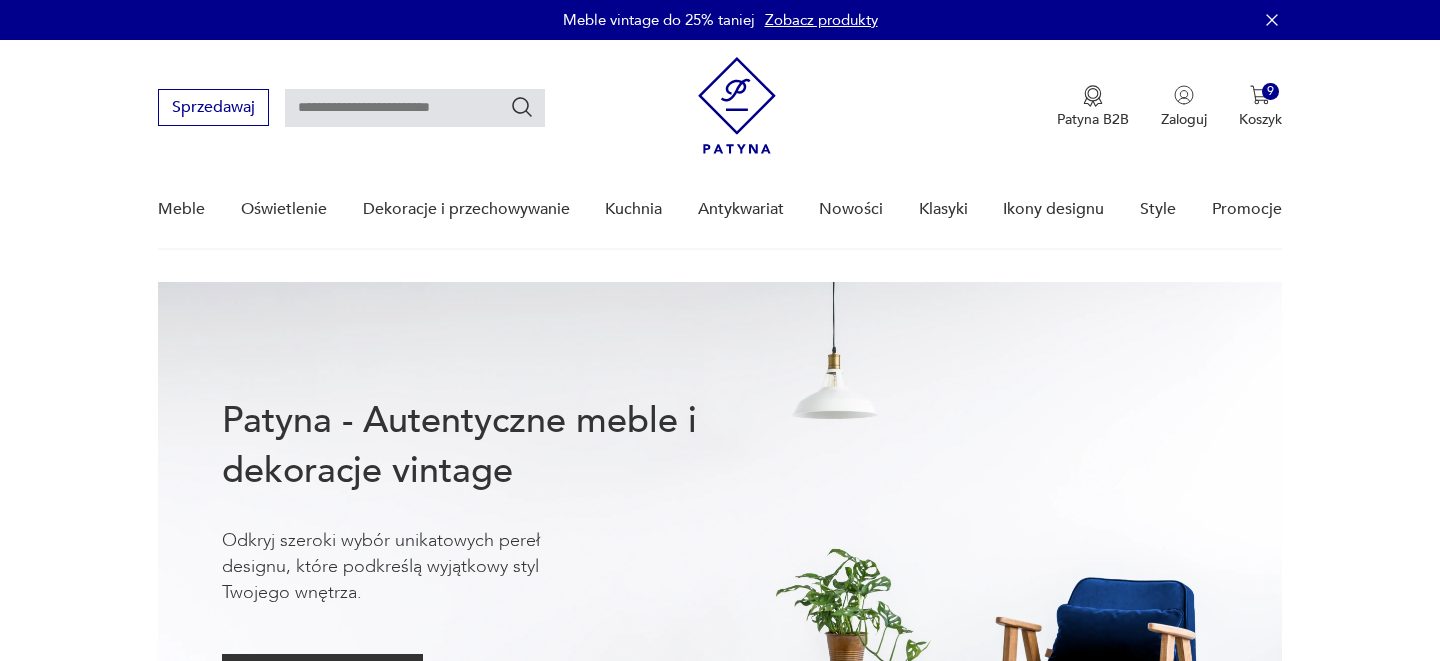 scroll, scrollTop: 0, scrollLeft: 0, axis: both 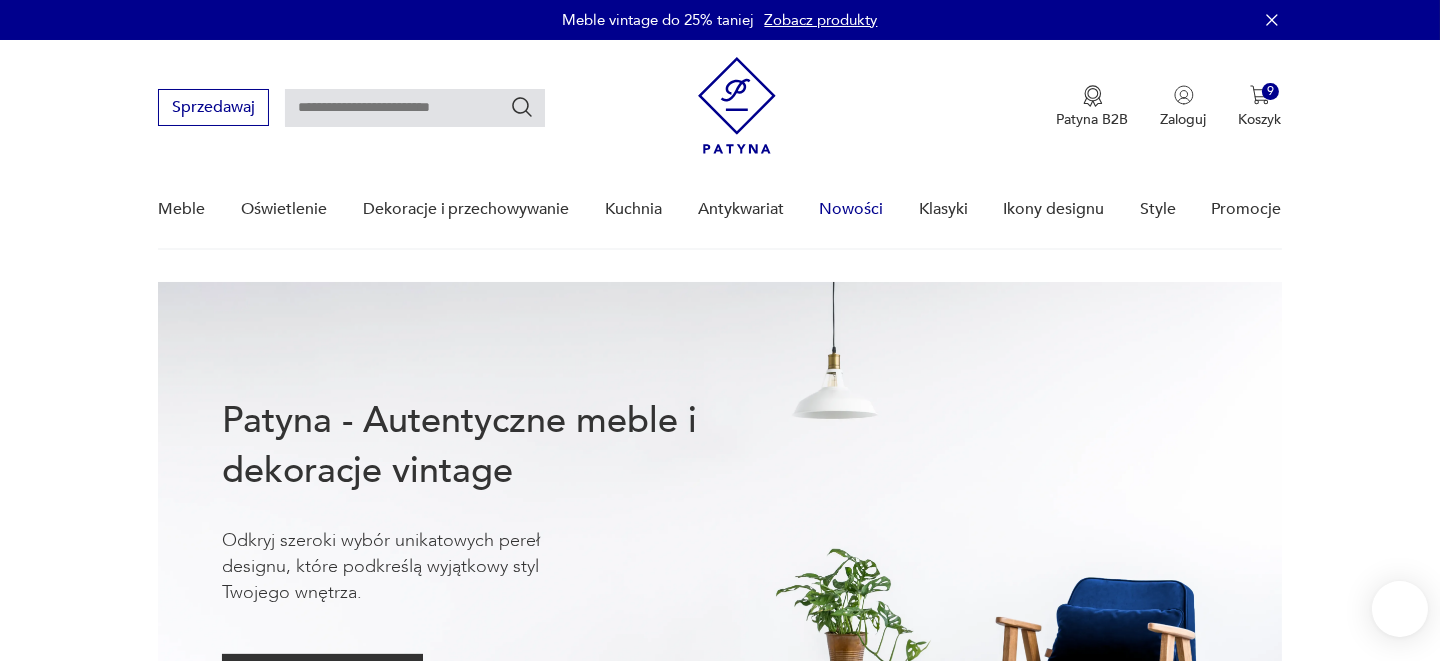 click on "Nowości" at bounding box center (851, 209) 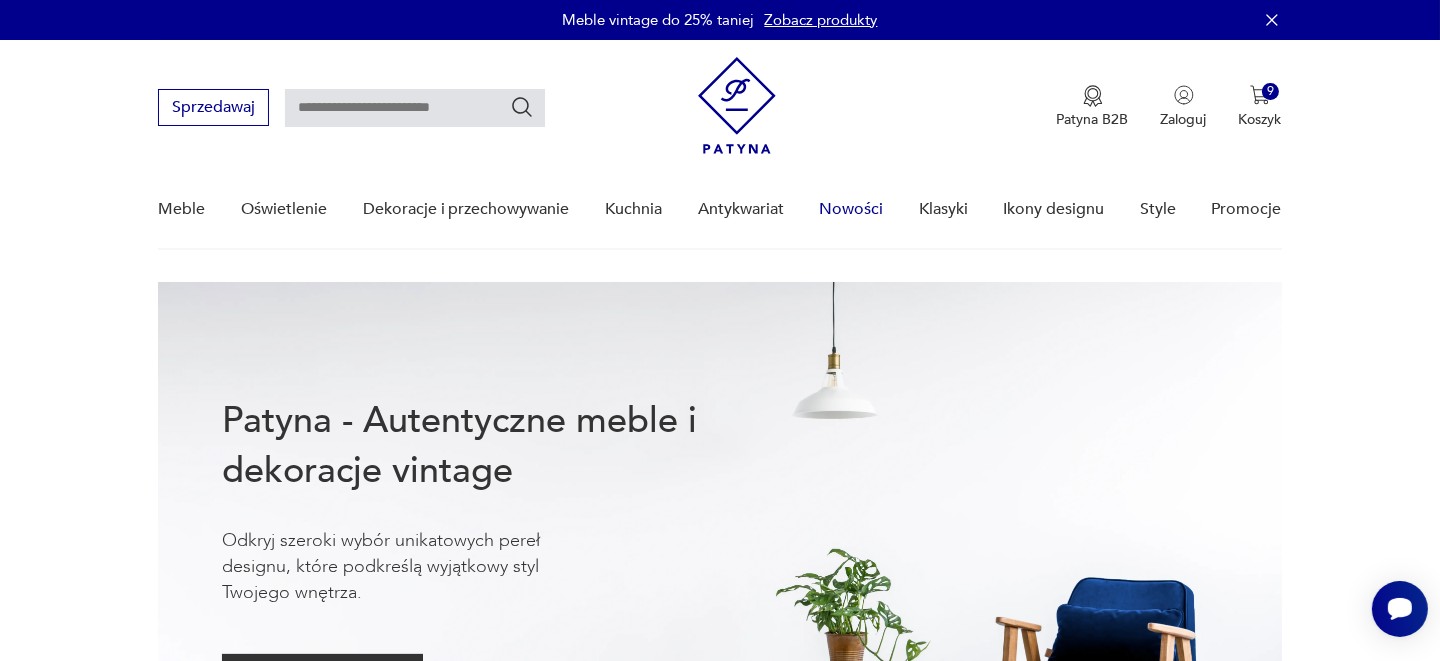 scroll, scrollTop: 0, scrollLeft: 0, axis: both 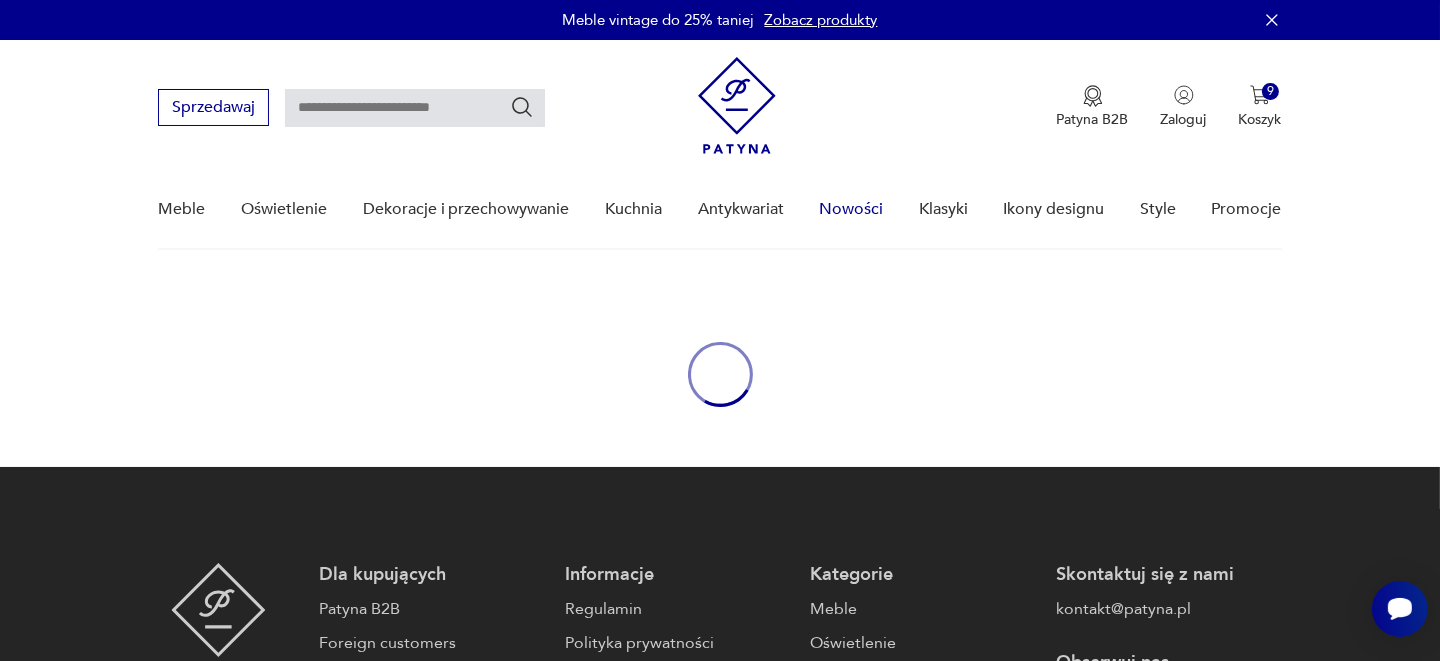 click on "Nowości" at bounding box center (851, 209) 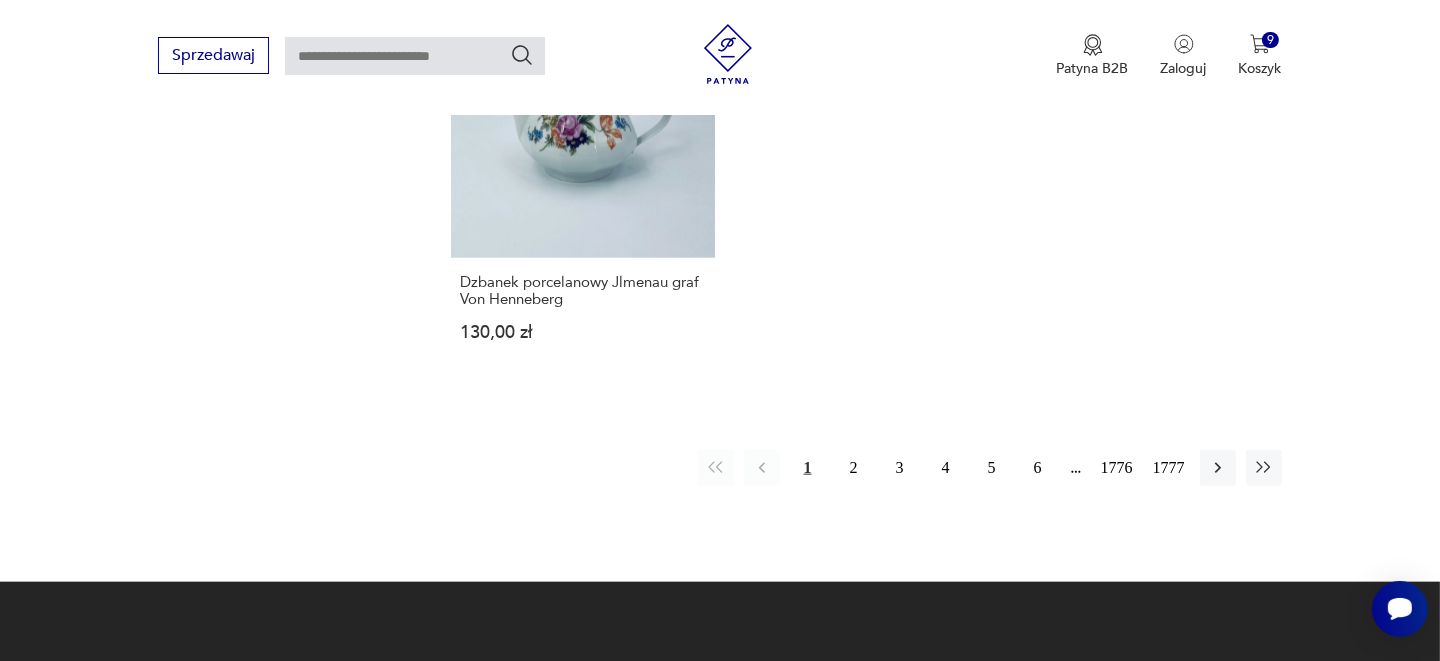 scroll, scrollTop: 2789, scrollLeft: 0, axis: vertical 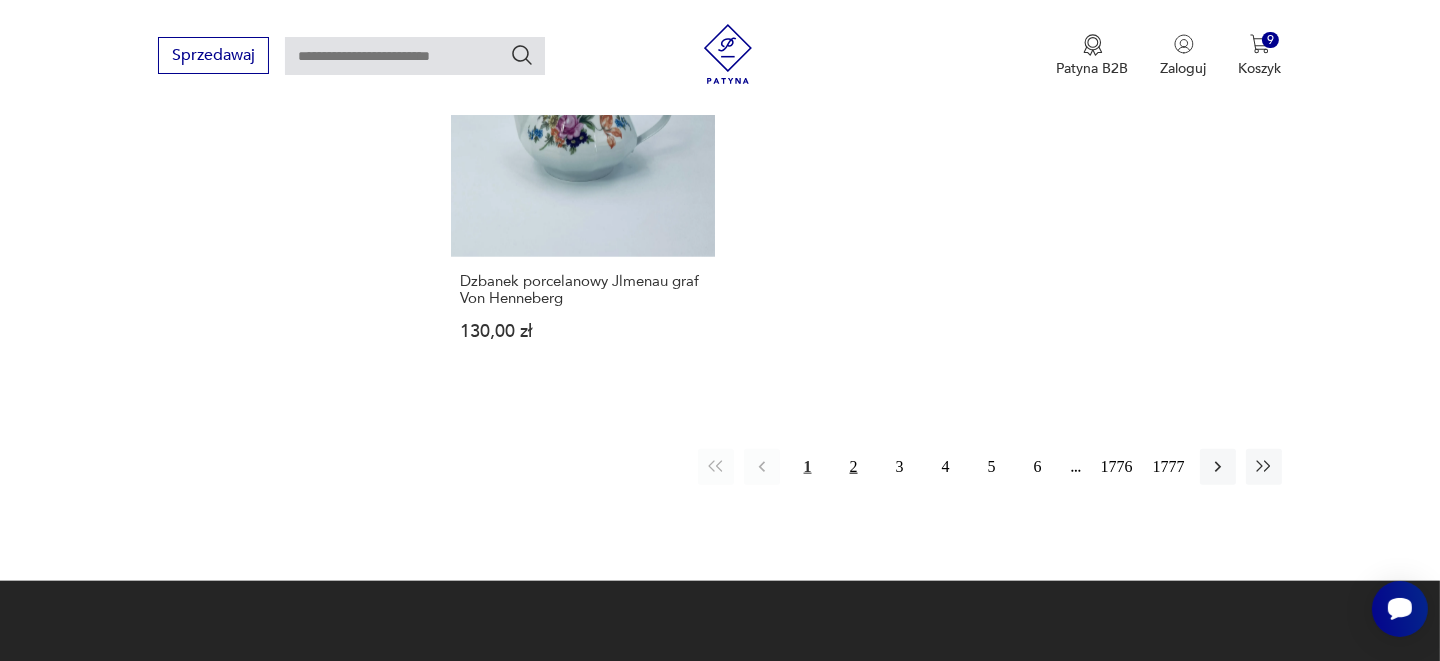 click on "2" at bounding box center (854, 467) 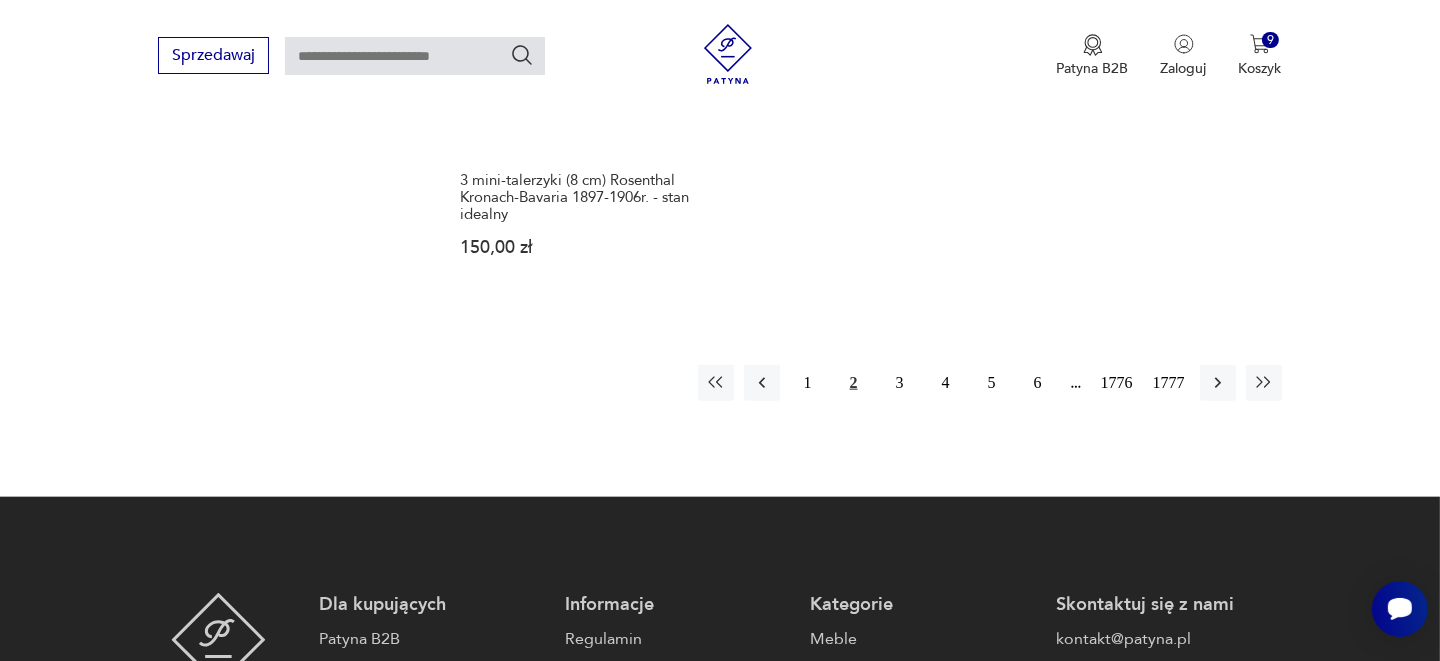 scroll, scrollTop: 2857, scrollLeft: 0, axis: vertical 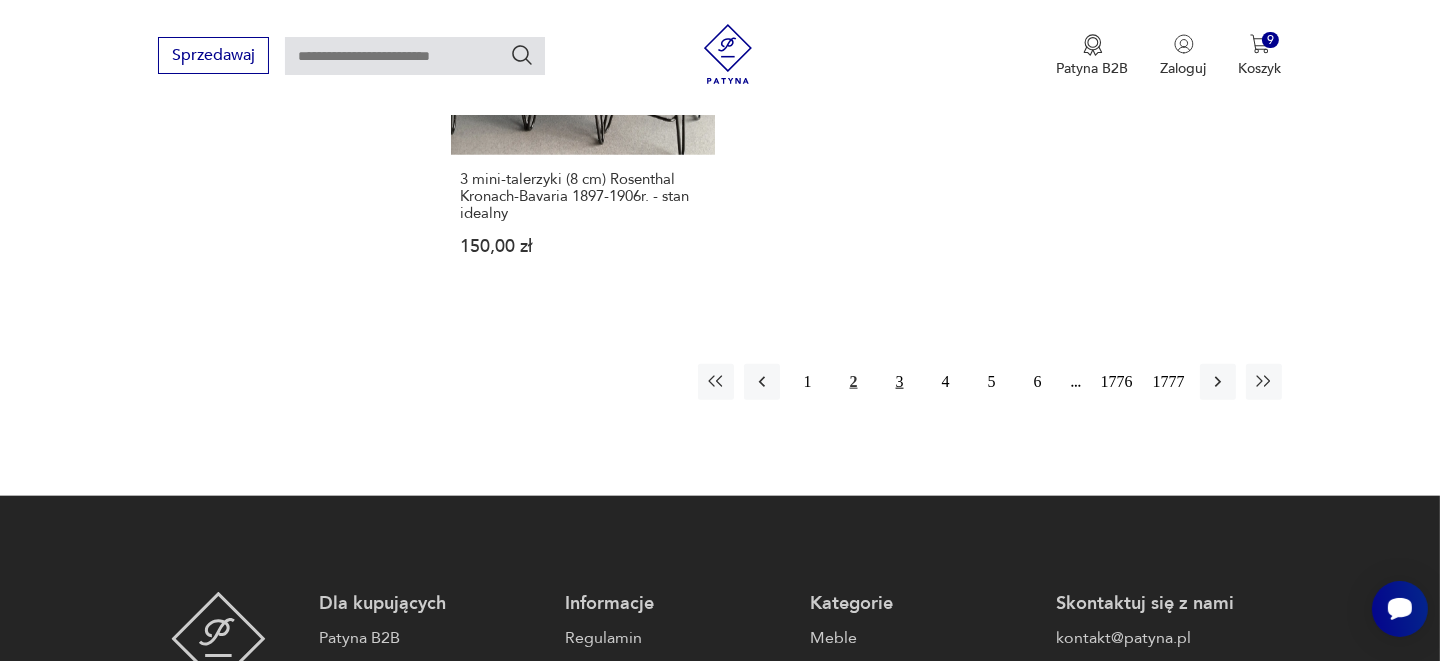 click on "3" at bounding box center [900, 382] 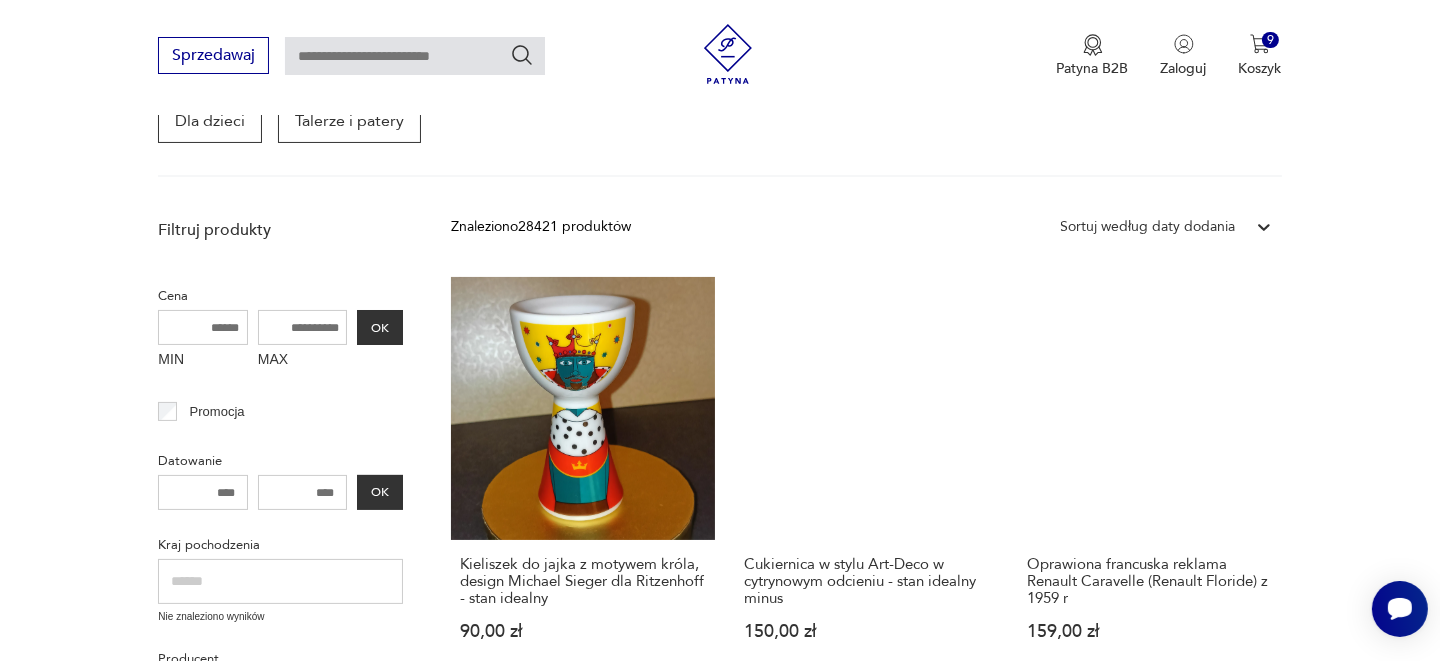 scroll, scrollTop: 457, scrollLeft: 0, axis: vertical 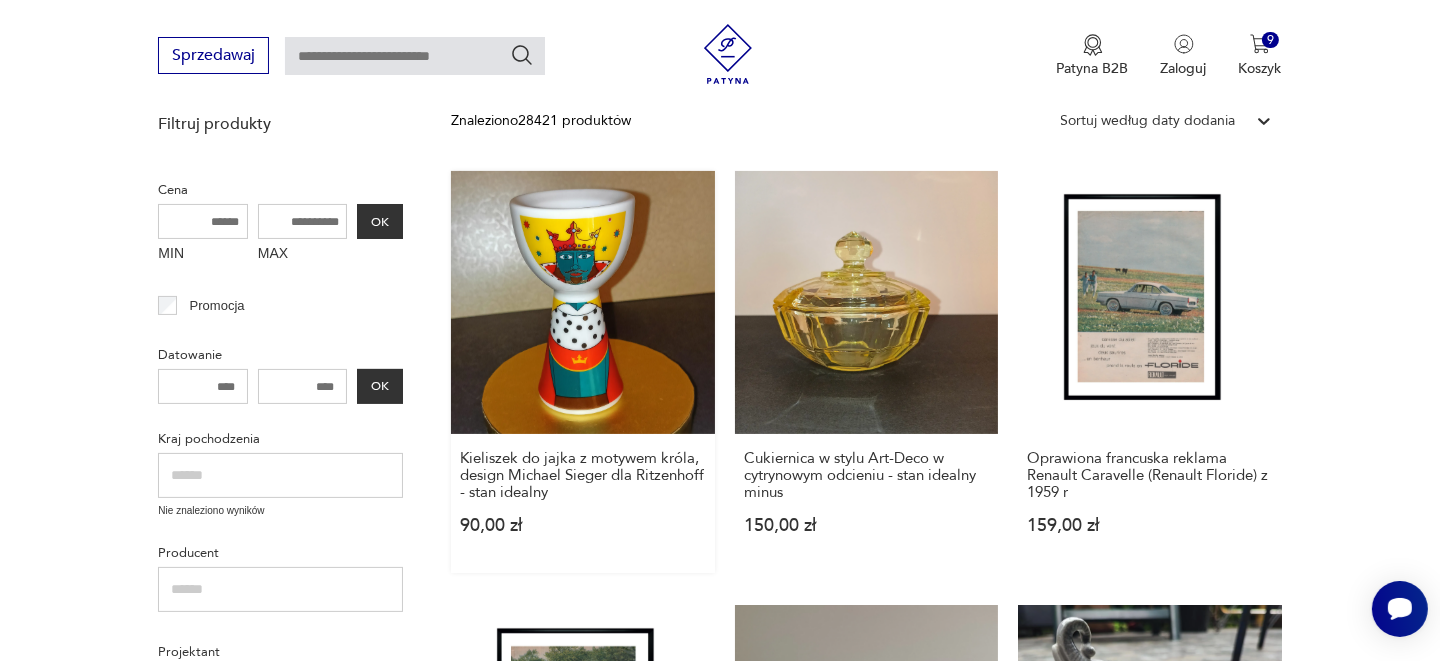 click on "Kieliszek do jajka z motywem króla, design [PERSON] dla Ritzenhoff - stan idealny [PRICE] zł" at bounding box center [582, 372] 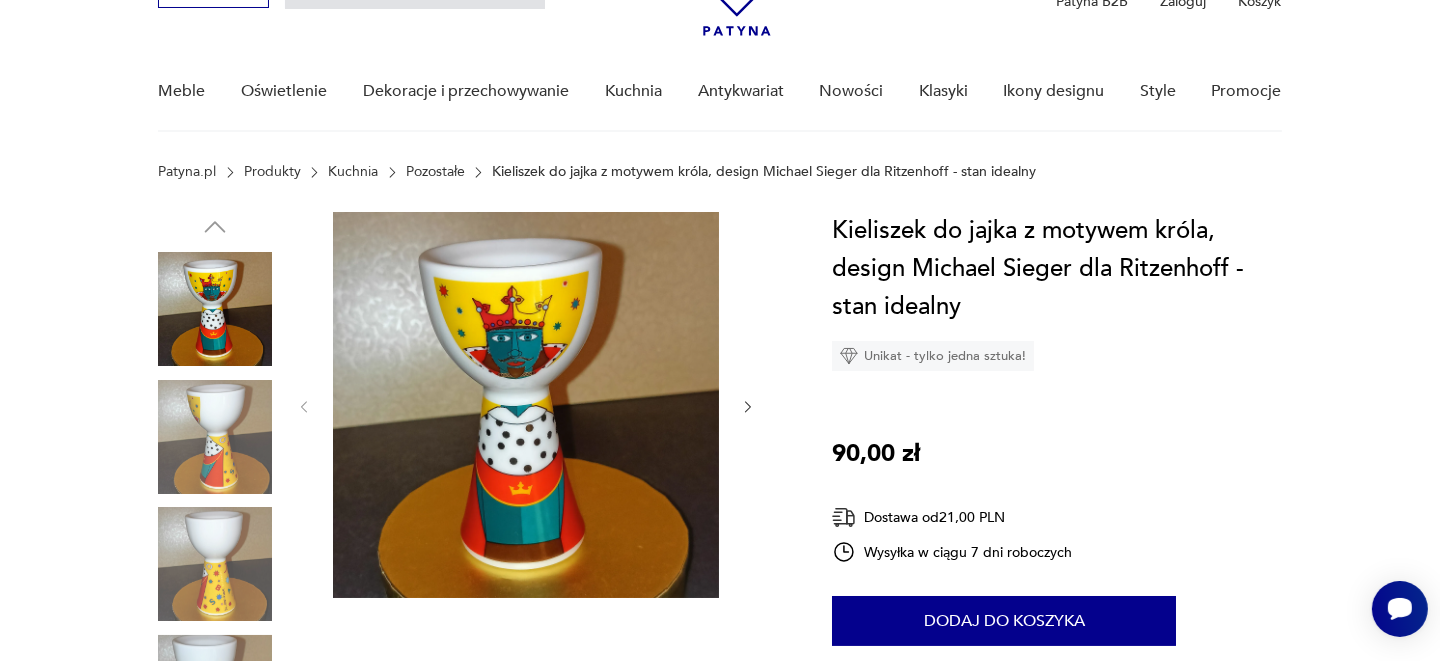 scroll, scrollTop: 0, scrollLeft: 0, axis: both 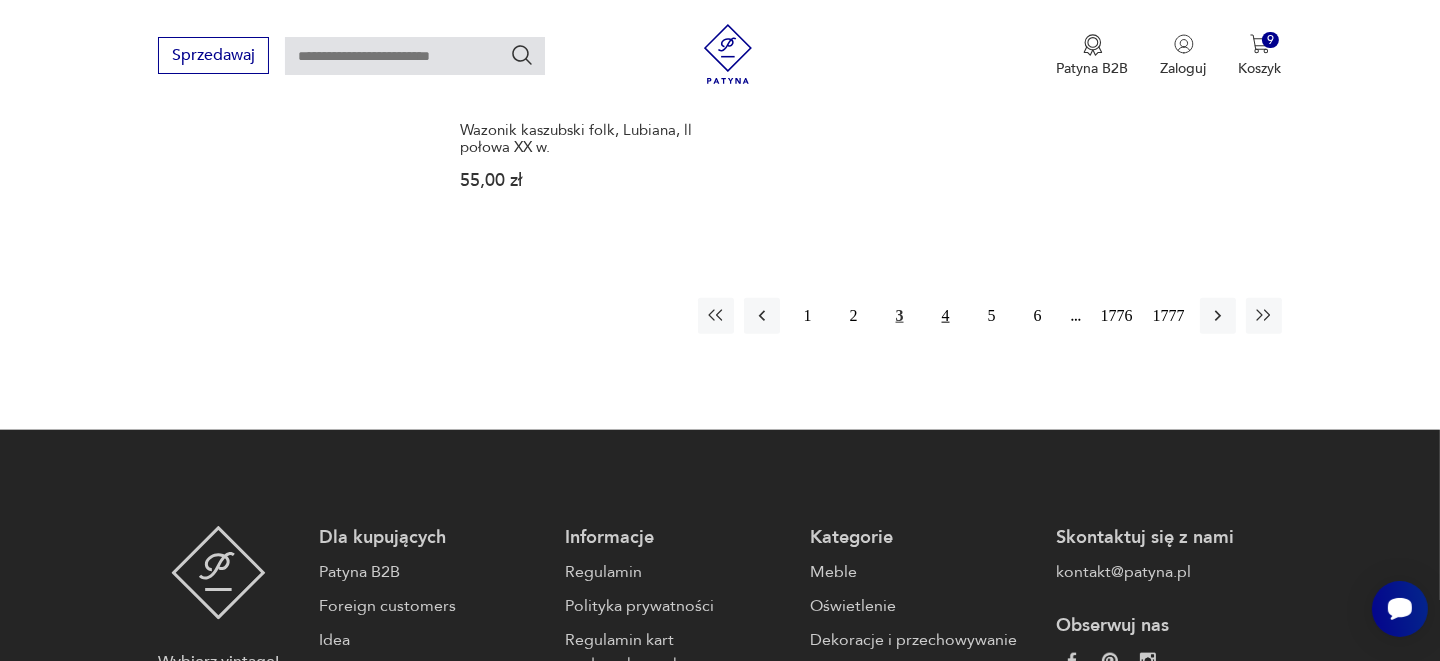 click on "4" at bounding box center [946, 316] 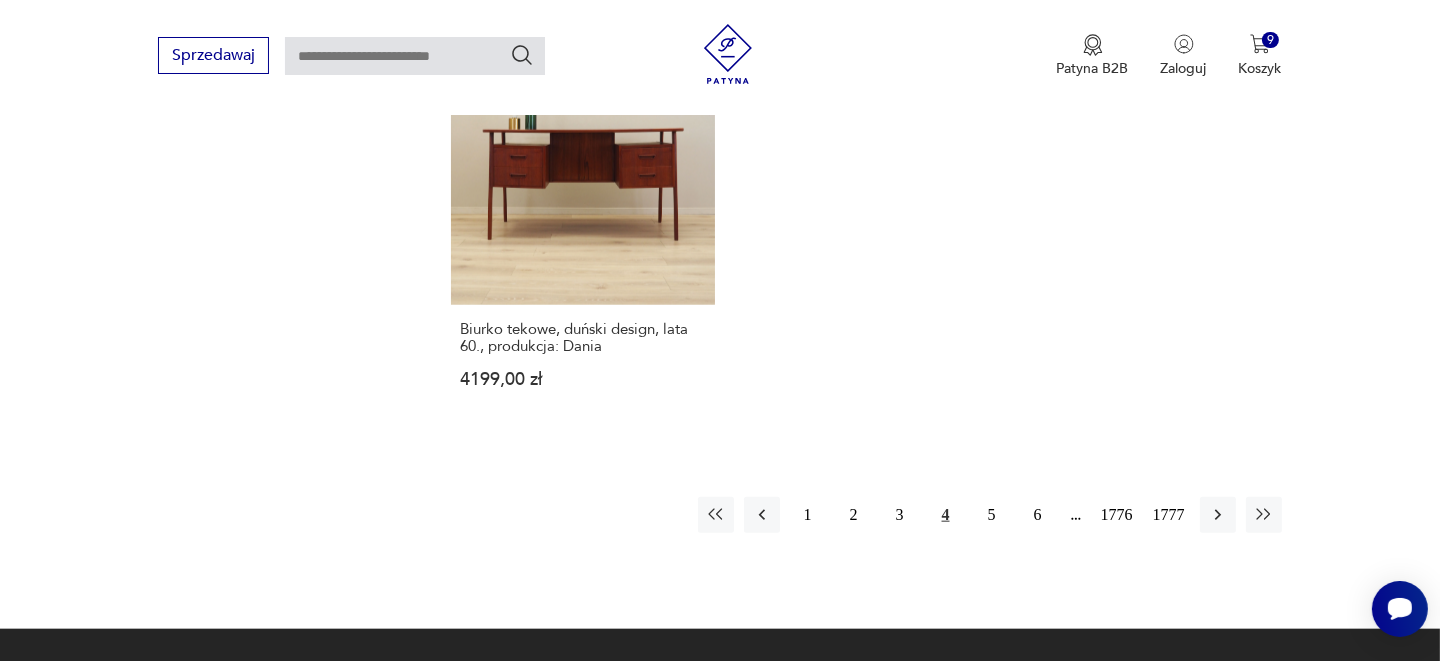 scroll, scrollTop: 2657, scrollLeft: 0, axis: vertical 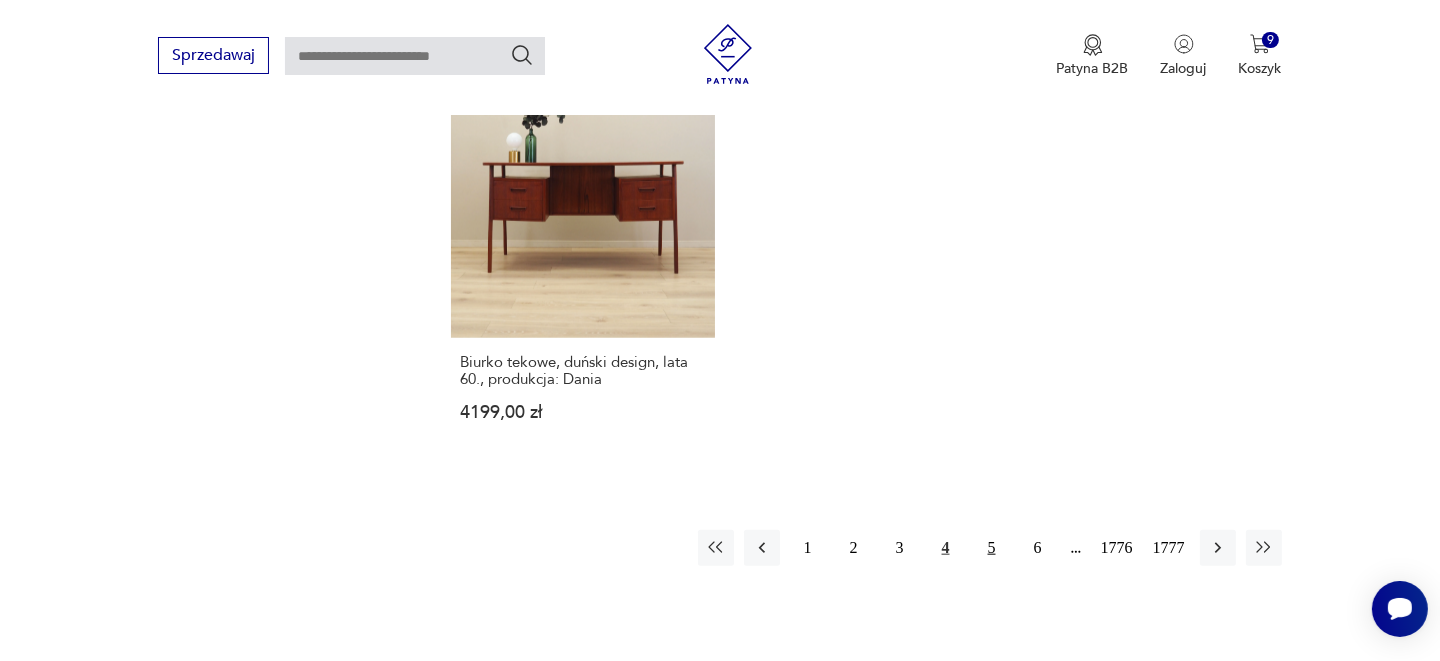 click on "5" at bounding box center [992, 548] 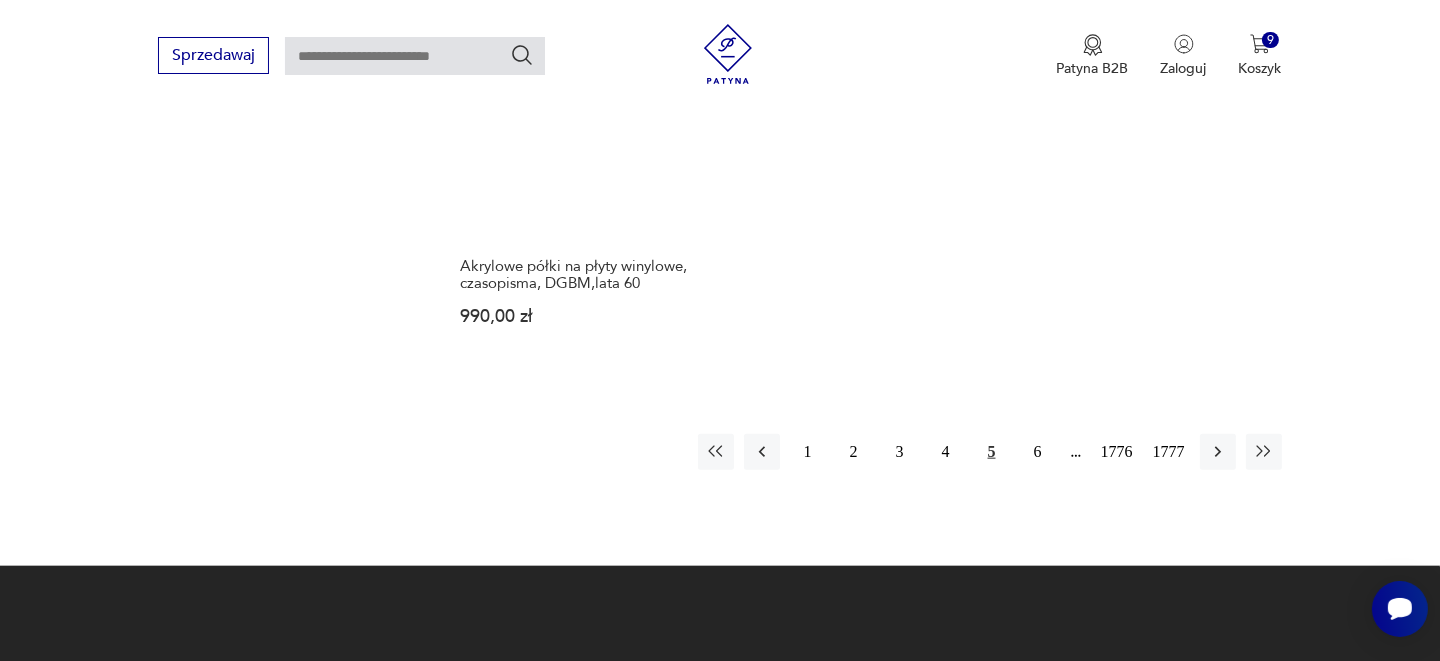 scroll, scrollTop: 2757, scrollLeft: 0, axis: vertical 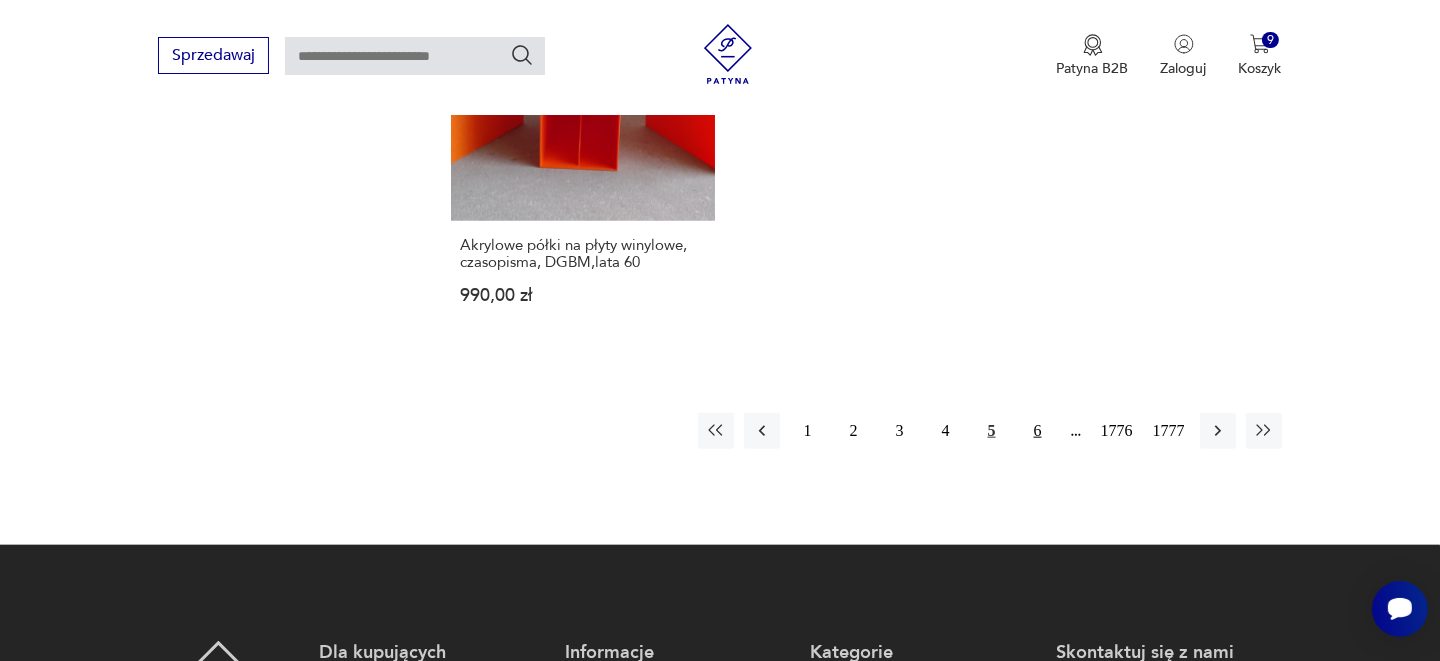 click on "6" at bounding box center [1038, 431] 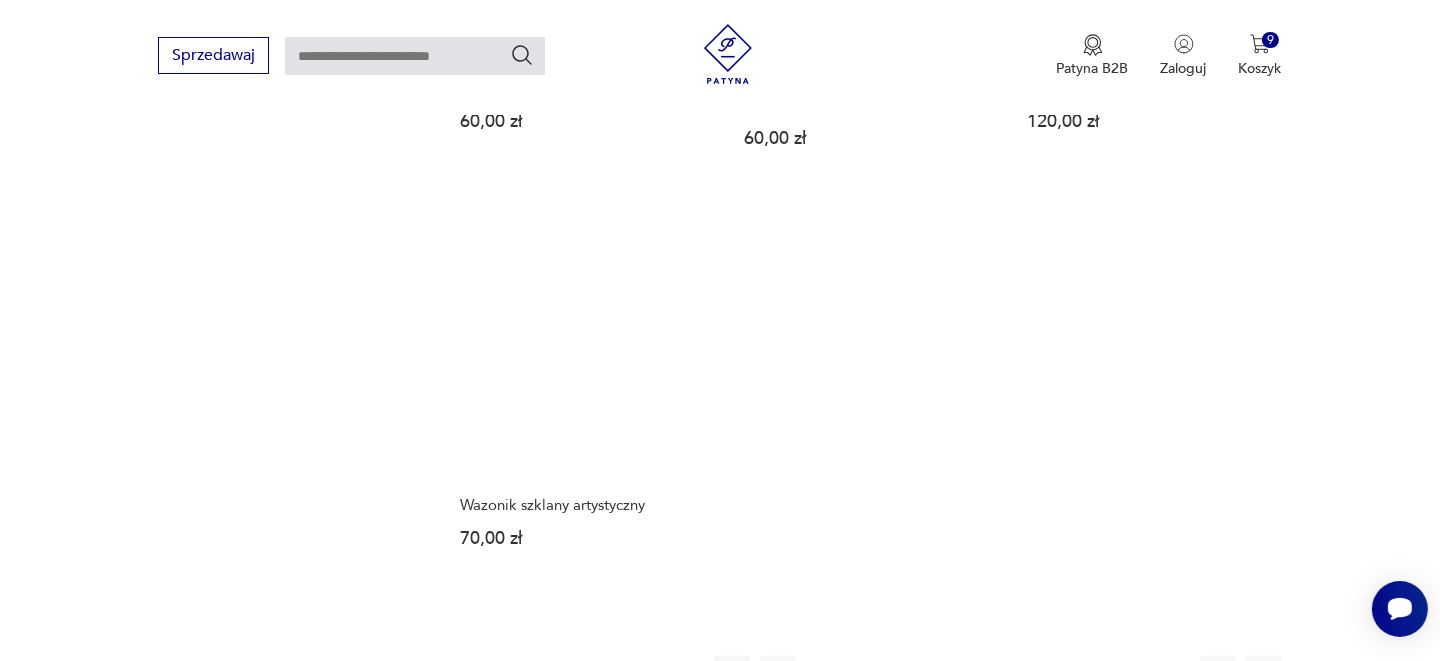 scroll, scrollTop: 2757, scrollLeft: 0, axis: vertical 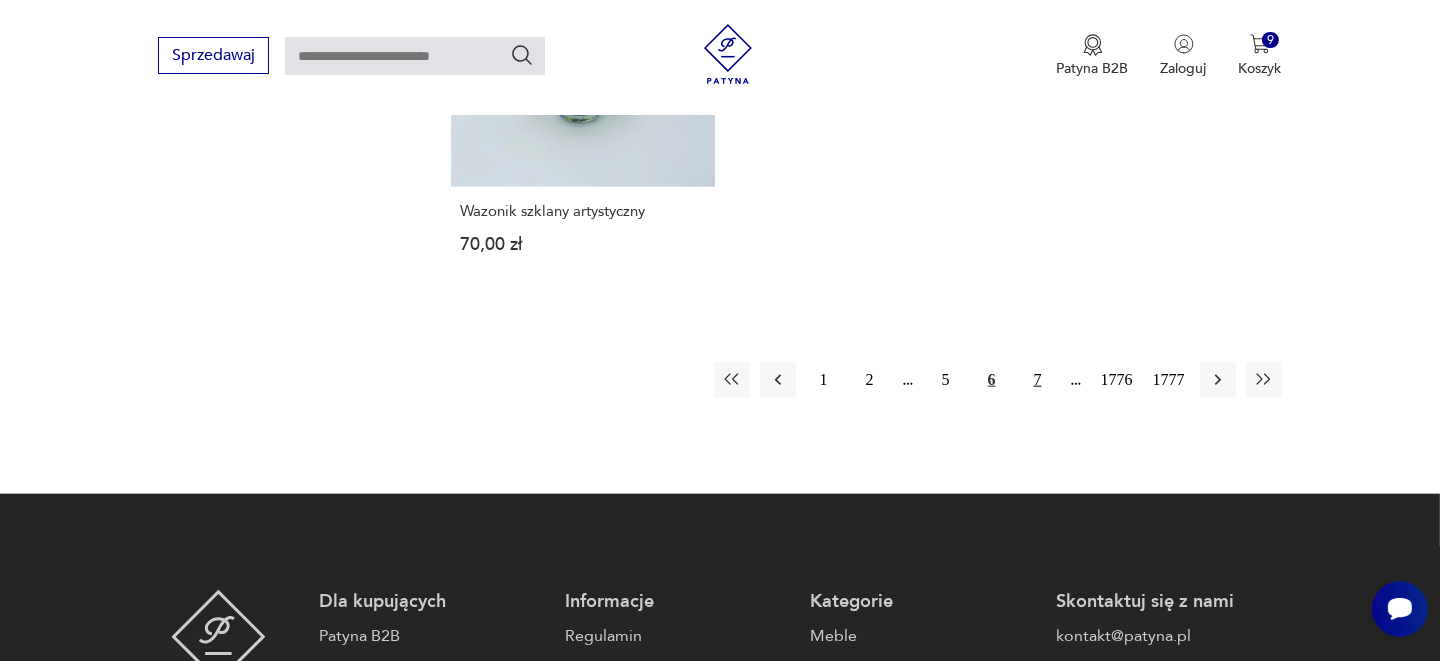 click on "7" at bounding box center (1038, 380) 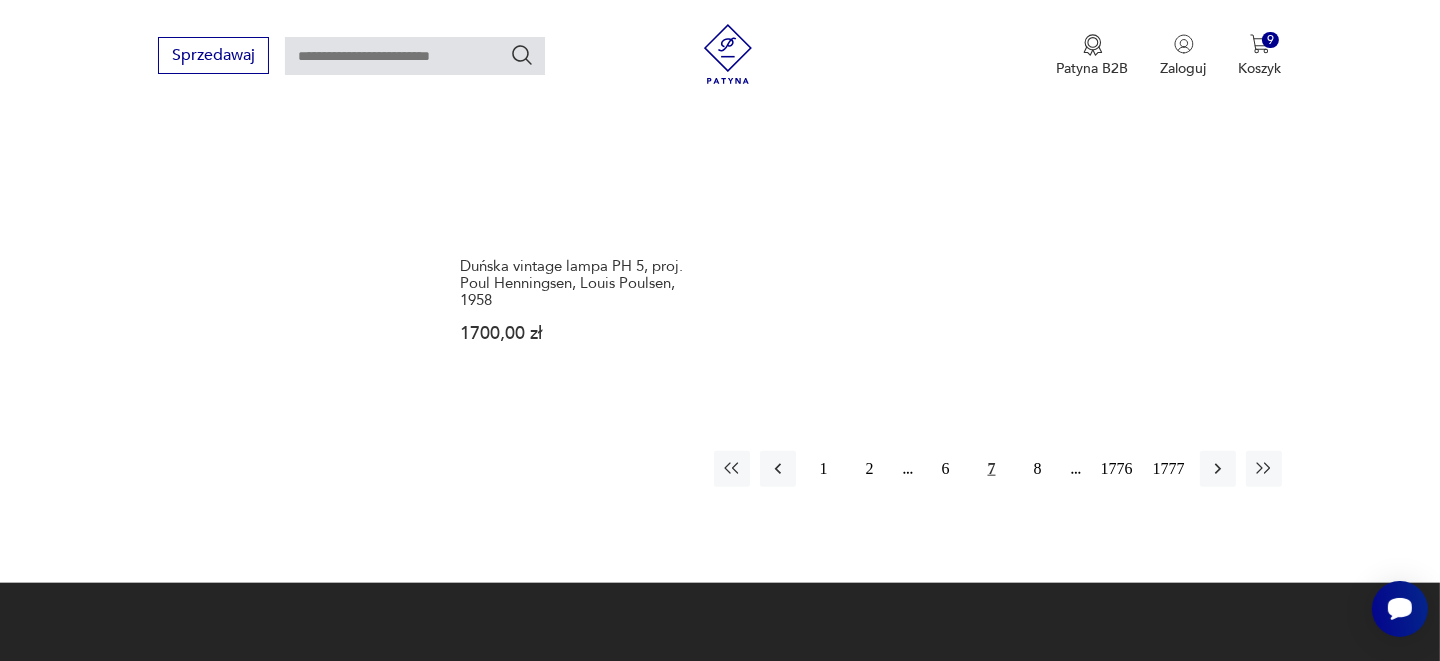 scroll, scrollTop: 2857, scrollLeft: 0, axis: vertical 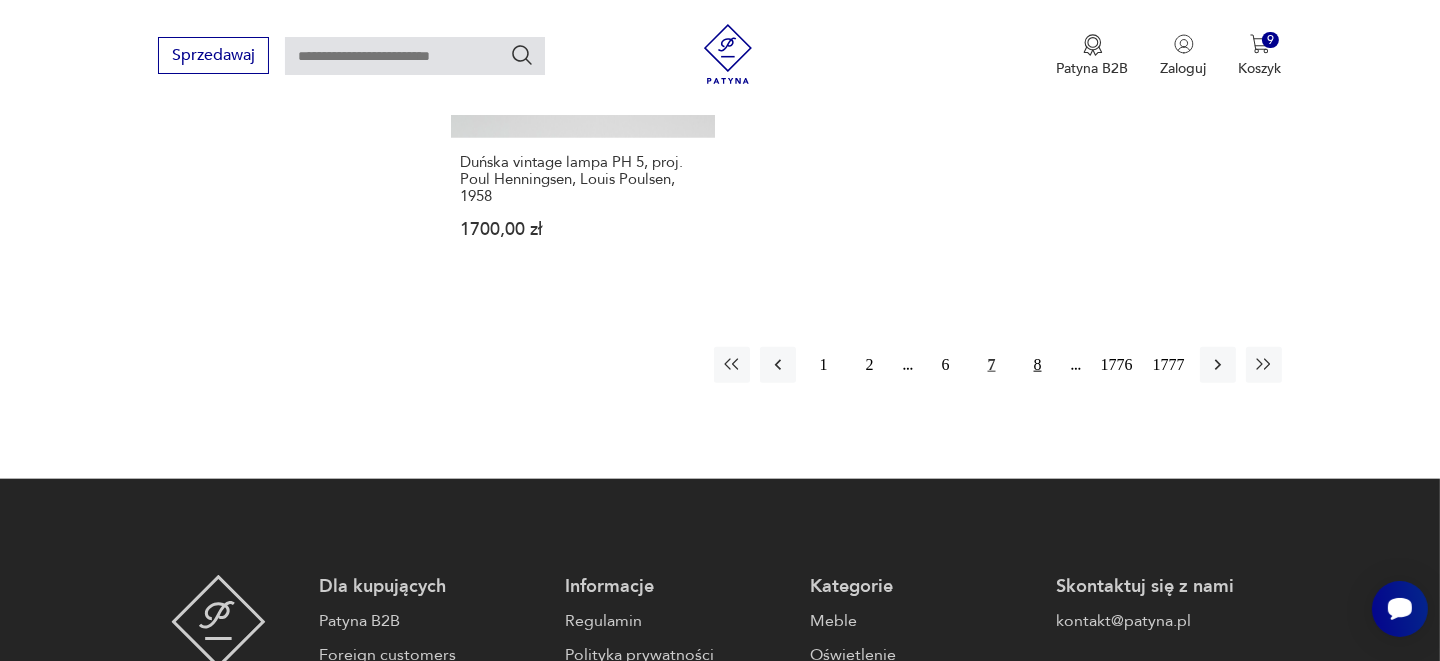 click on "8" at bounding box center (1038, 365) 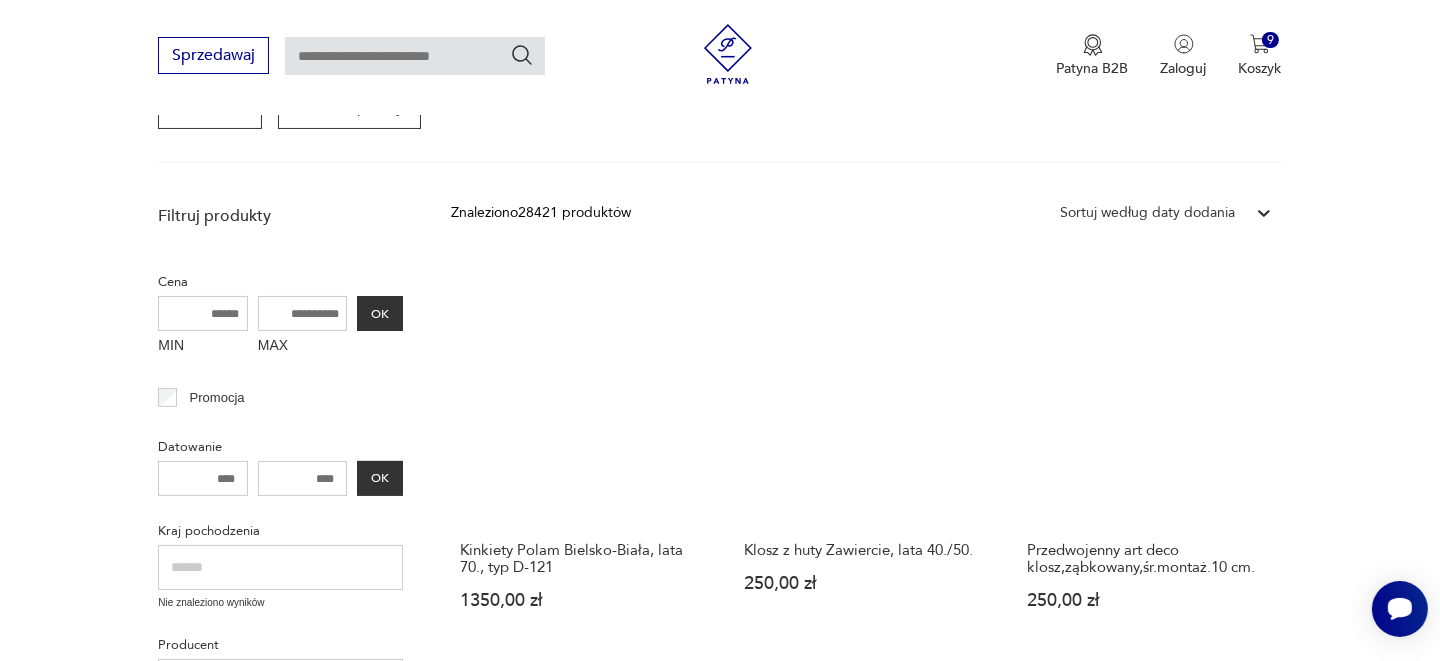 scroll, scrollTop: 457, scrollLeft: 0, axis: vertical 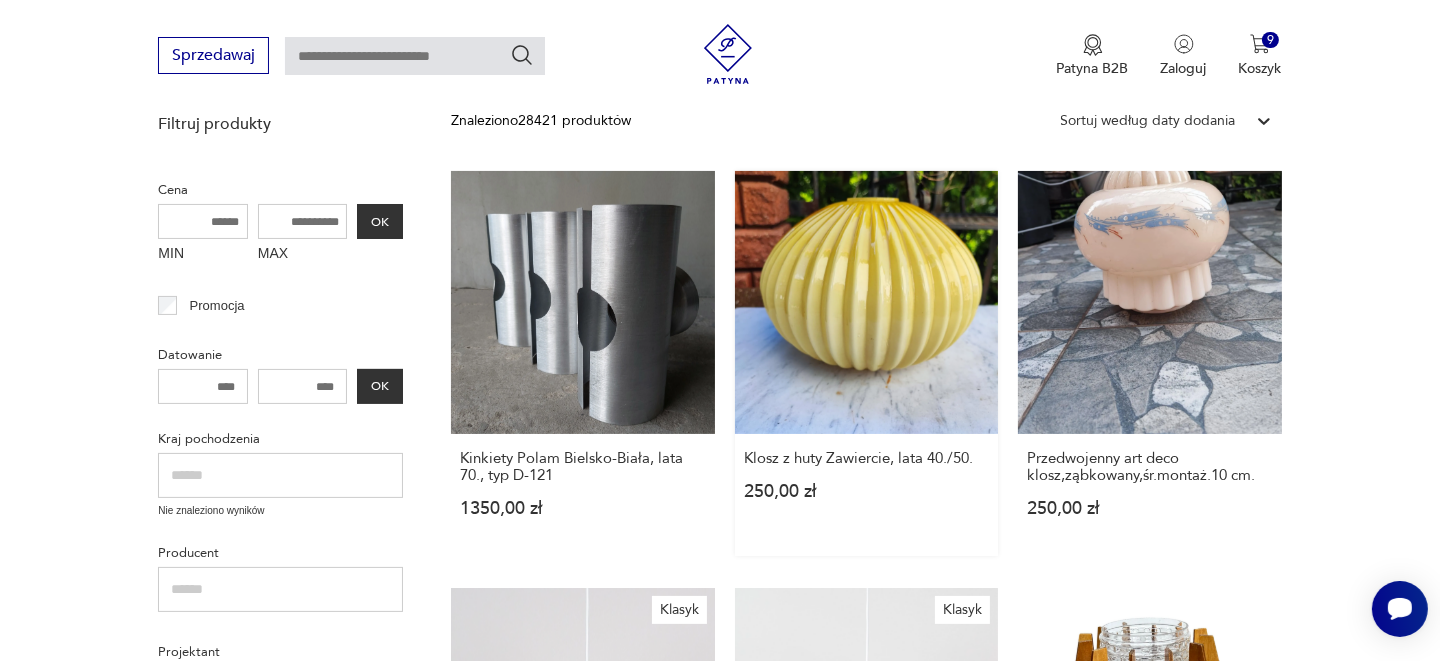 click on "Klosz z huty Zawiercie, lata [DECADE]/[DECADE] [PRICE] zł" at bounding box center [866, 363] 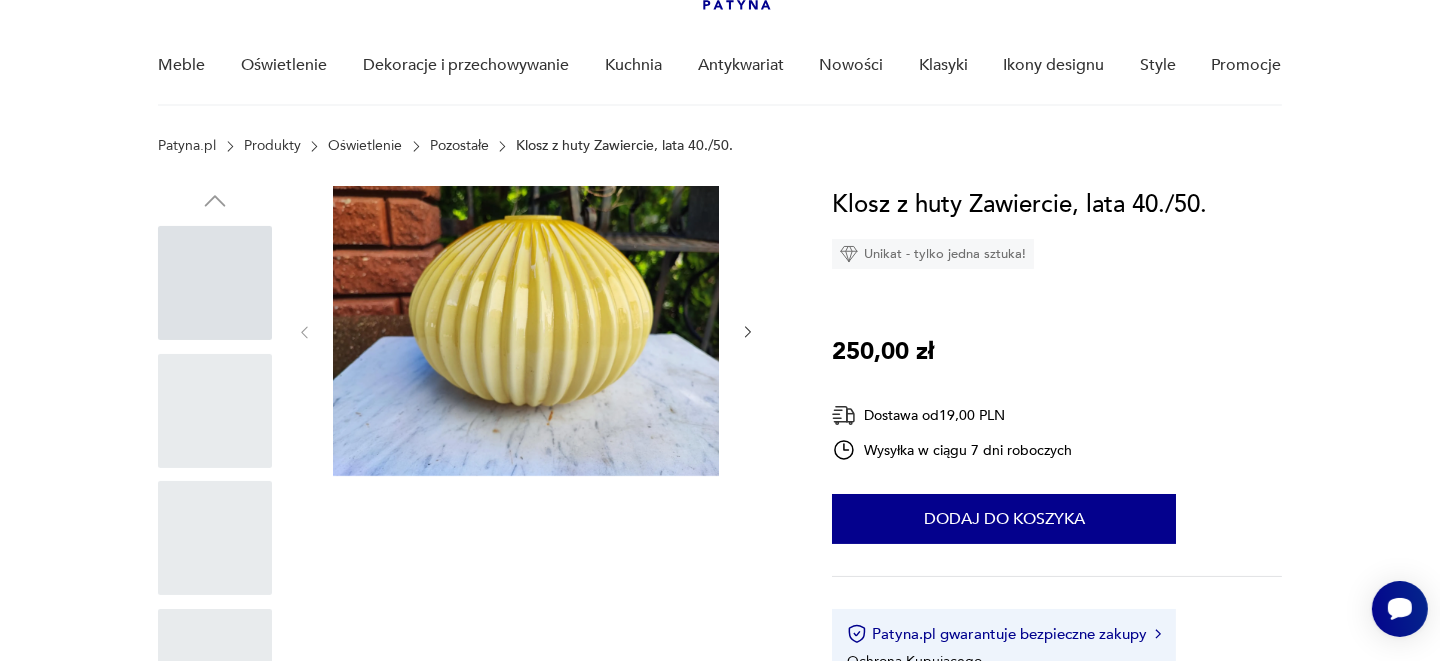 scroll, scrollTop: 0, scrollLeft: 0, axis: both 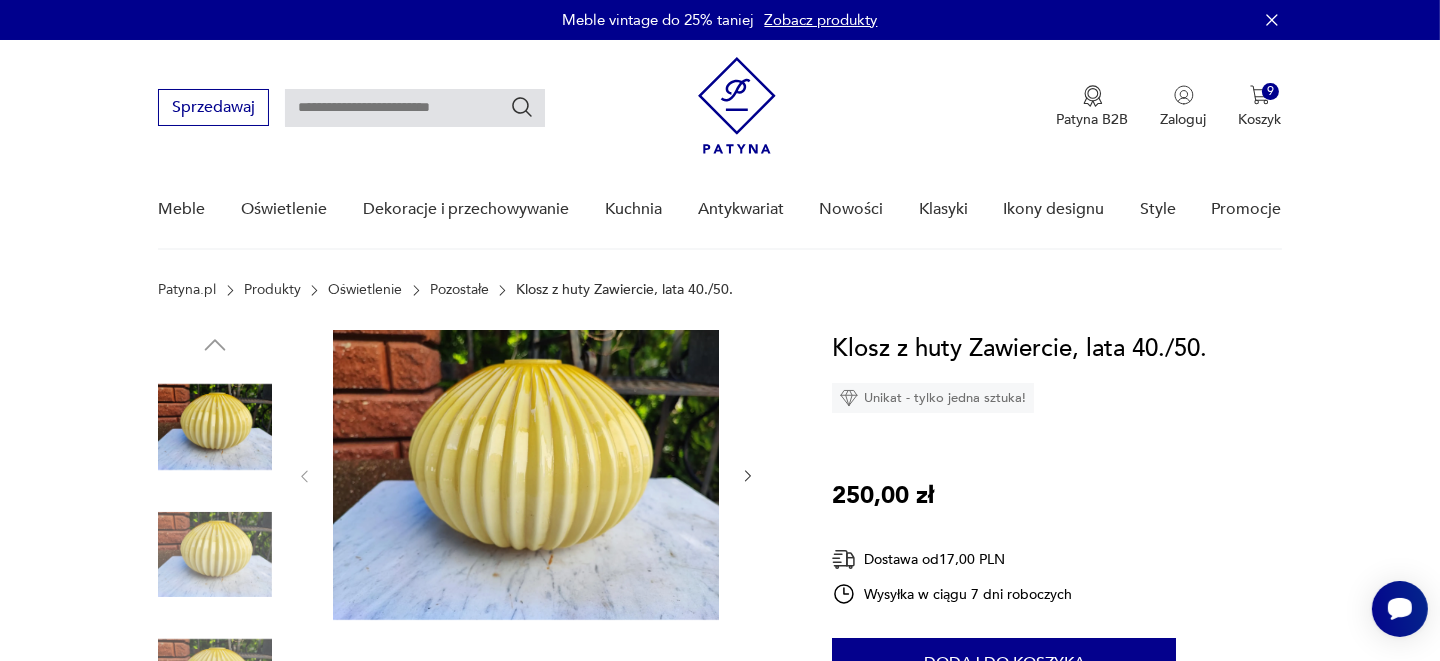 click 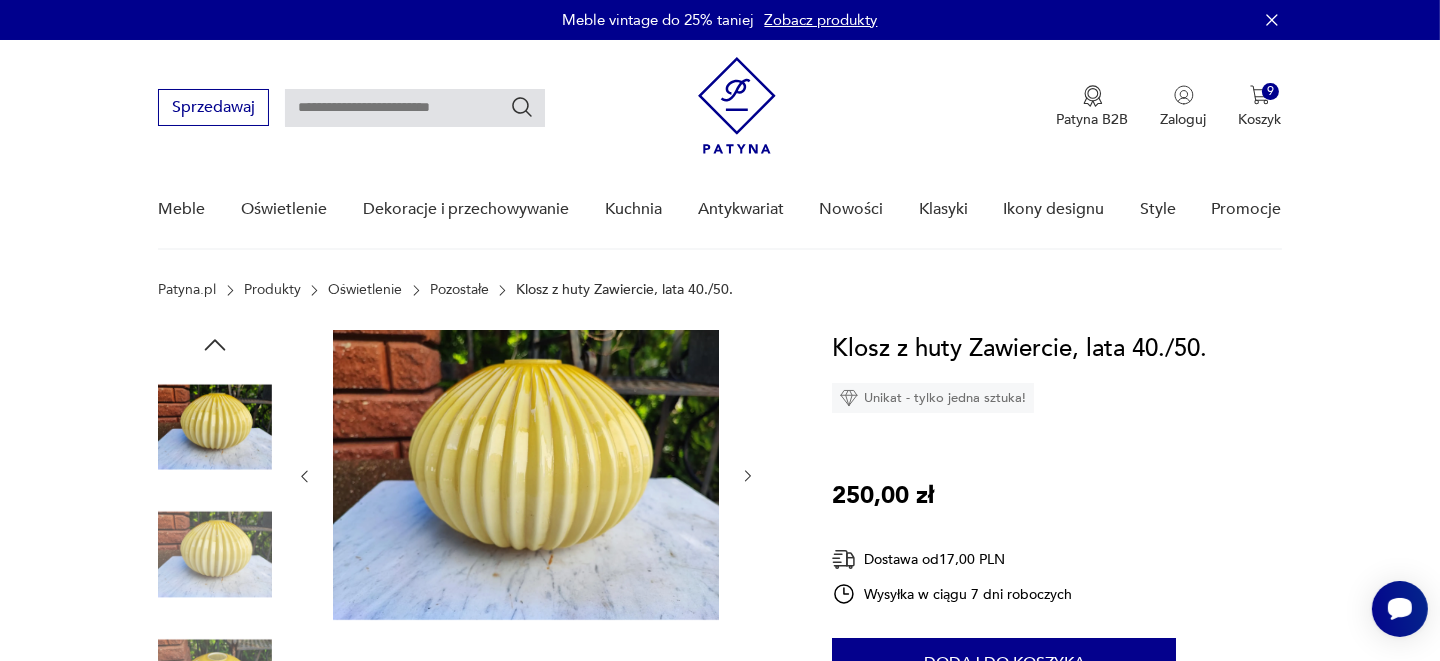 click 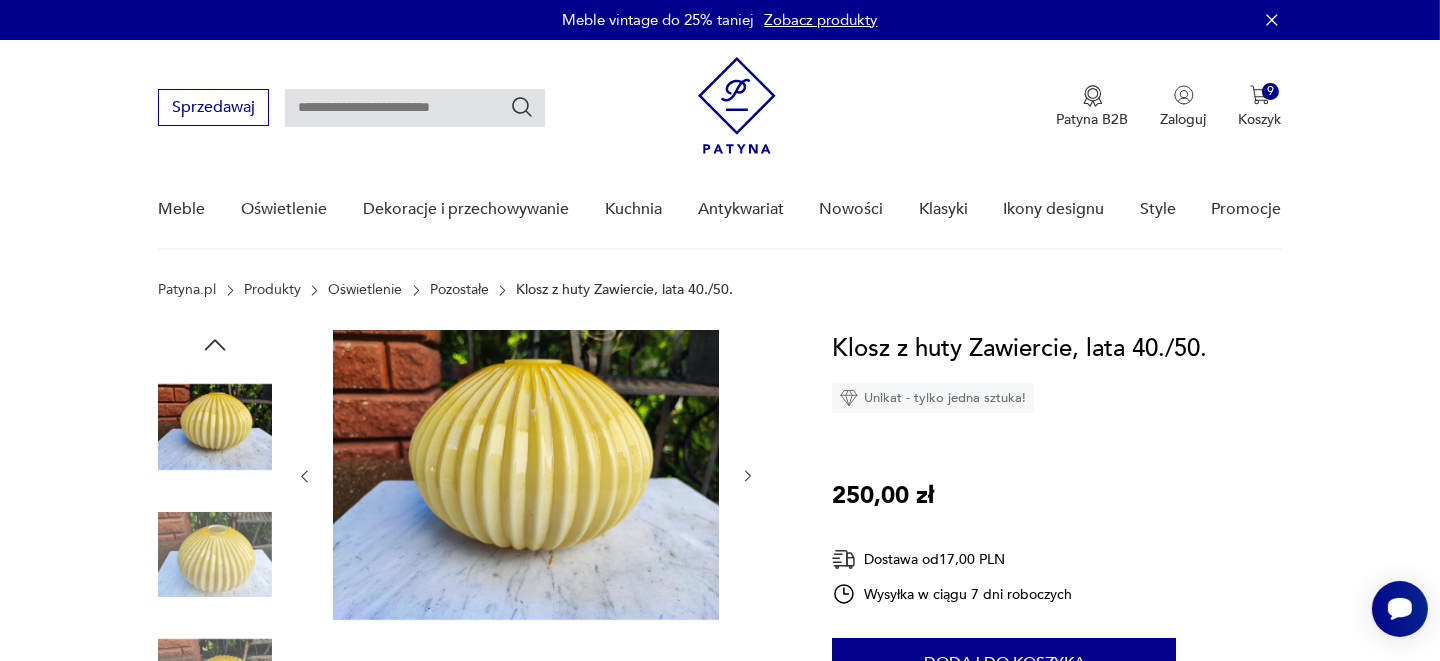 click 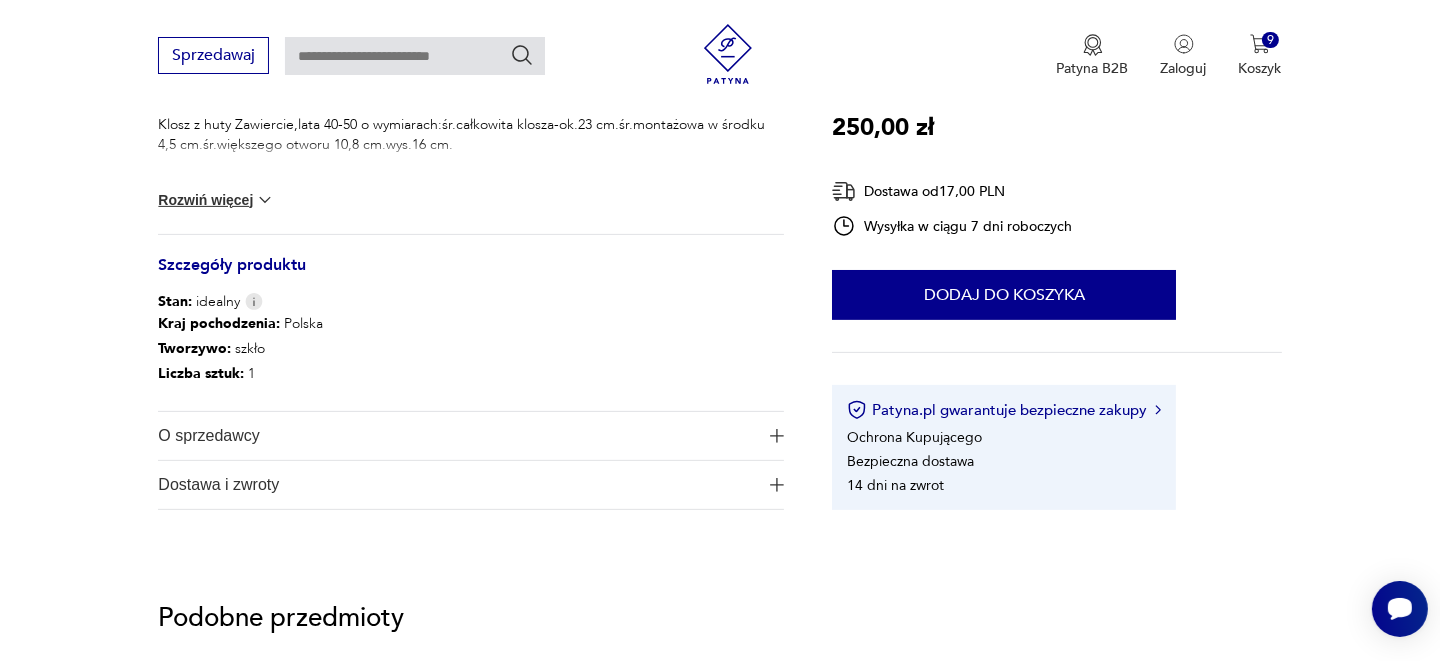 scroll, scrollTop: 899, scrollLeft: 0, axis: vertical 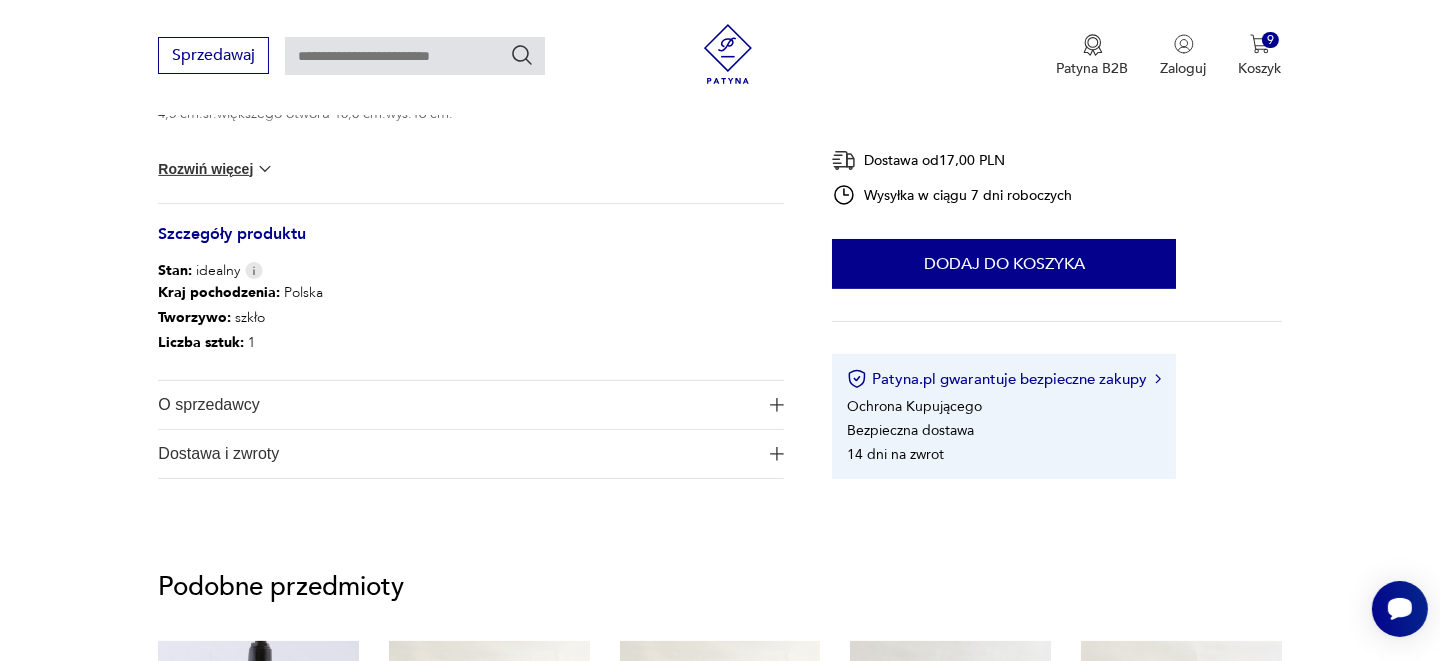click at bounding box center (265, 169) 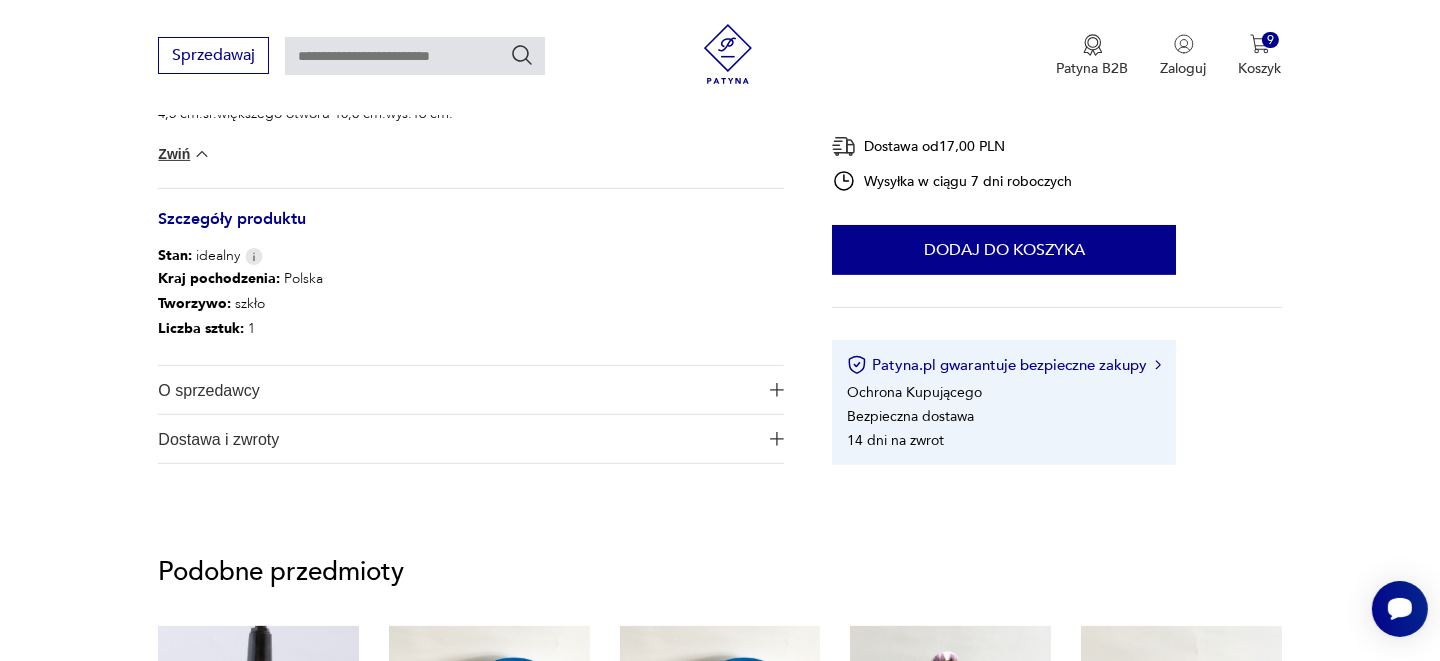 click at bounding box center [202, 154] 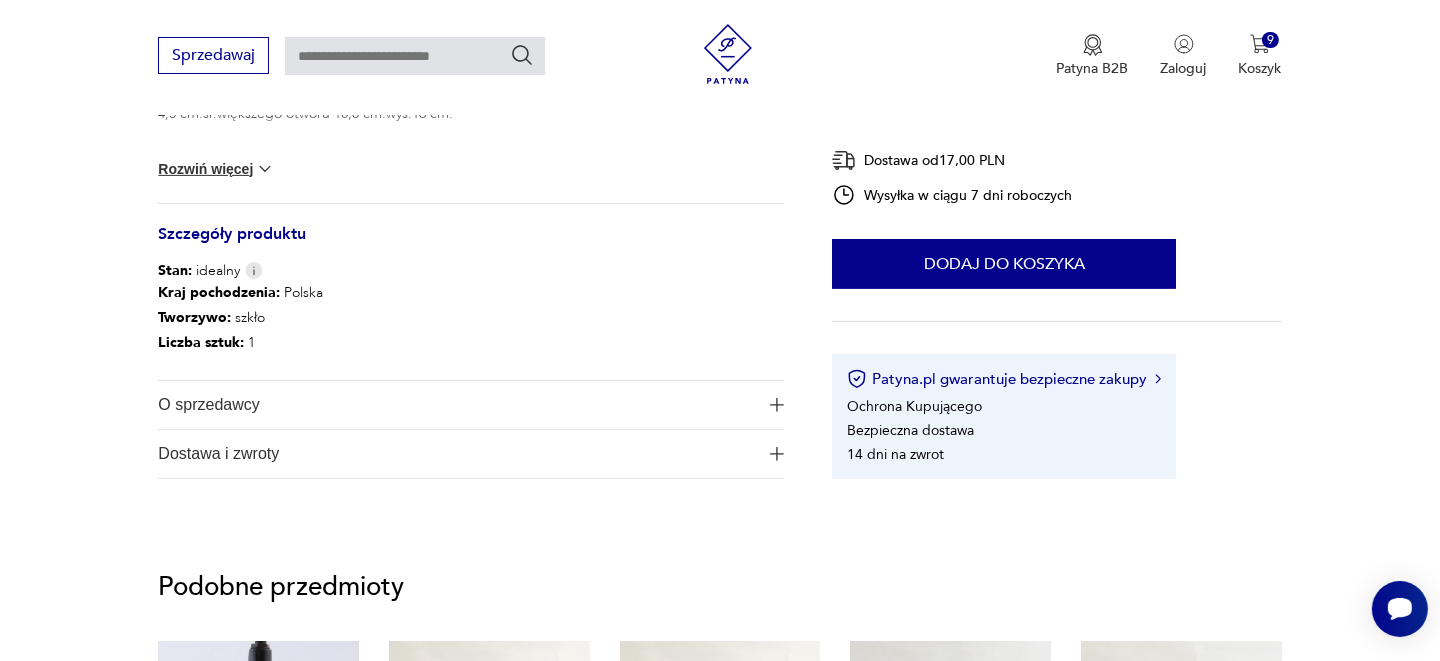 click at bounding box center [265, 169] 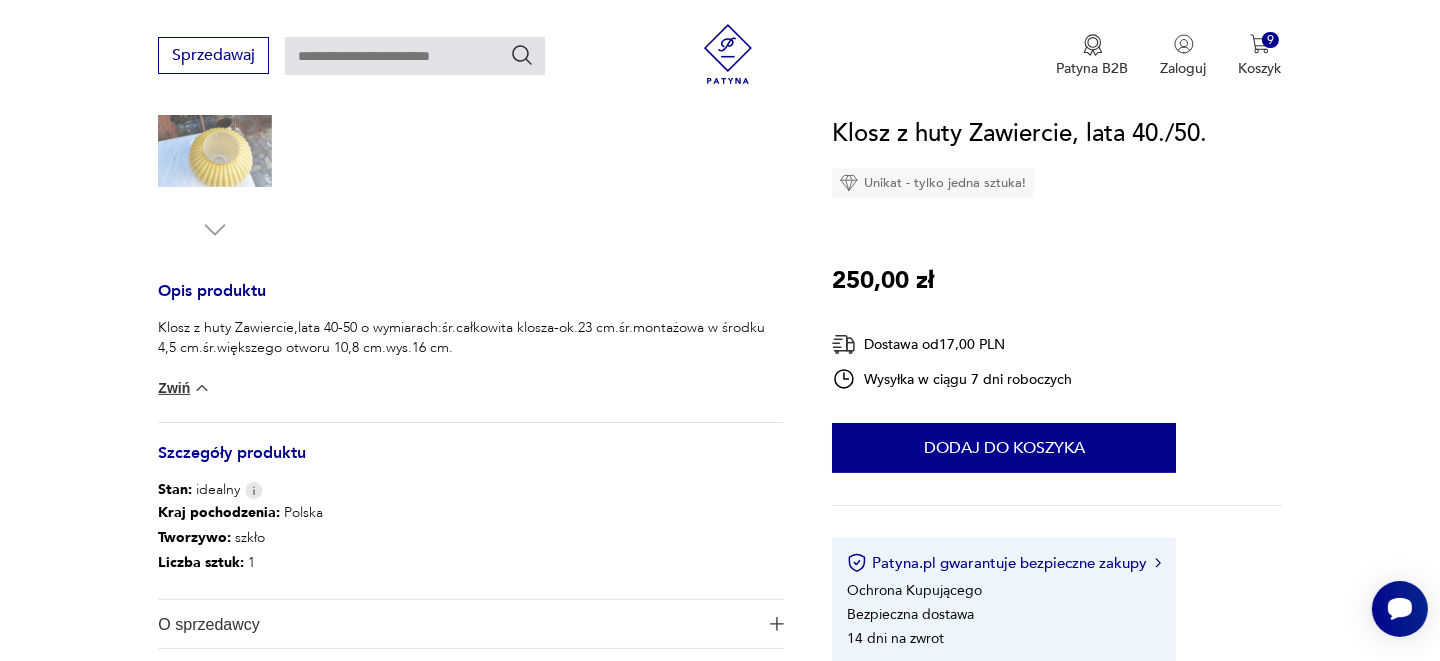 scroll, scrollTop: 700, scrollLeft: 0, axis: vertical 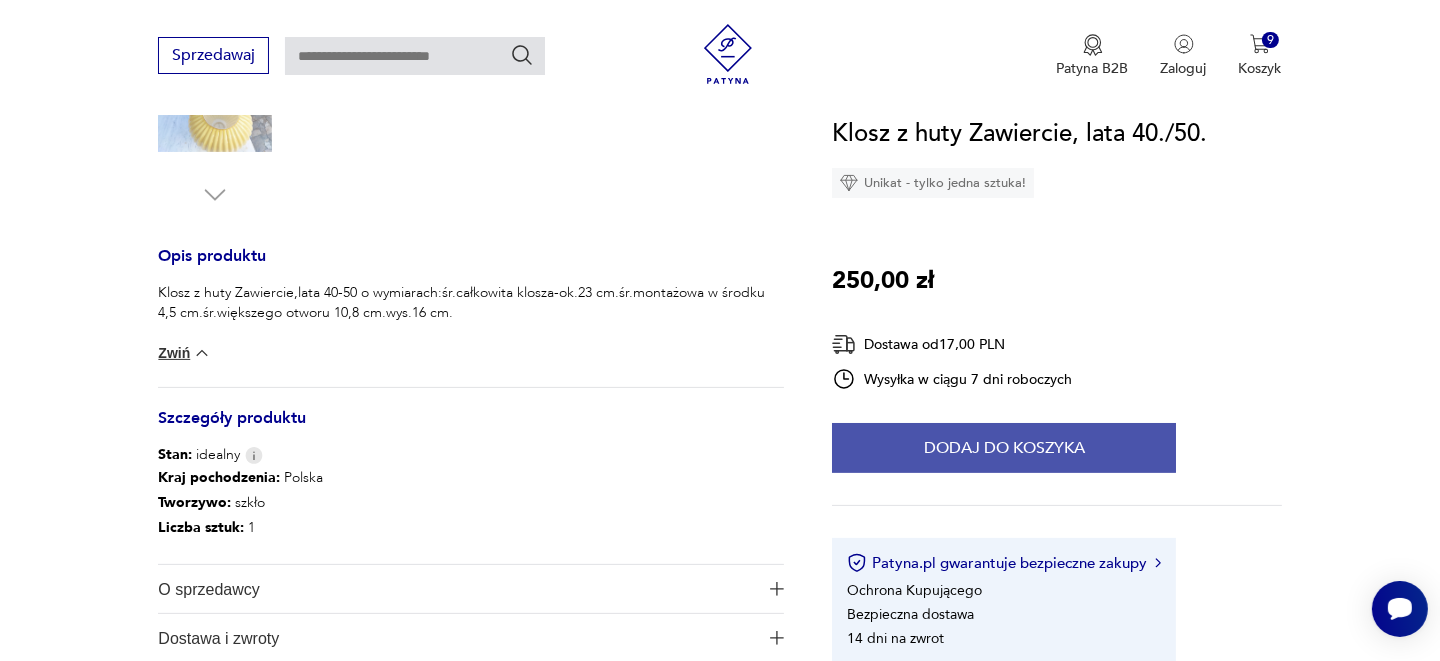 click on "Dodaj do koszyka" at bounding box center [1004, 448] 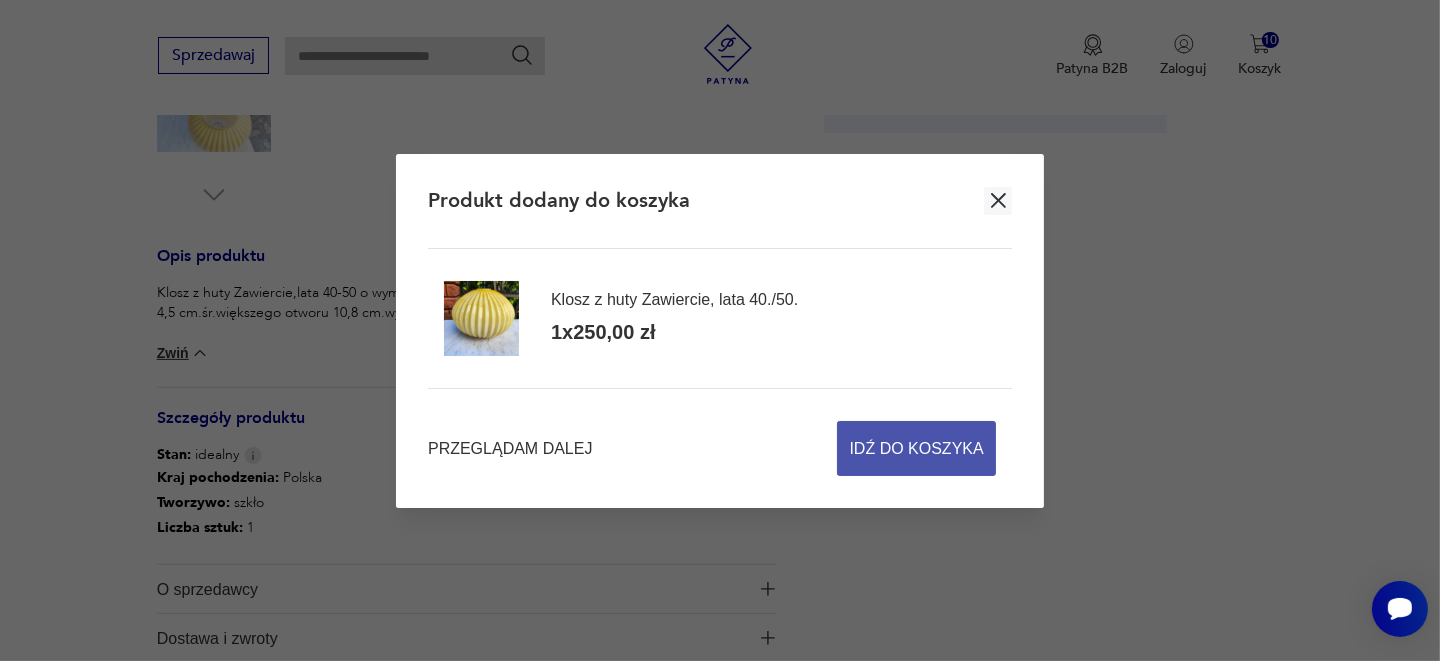 click on "Idź do koszyka" at bounding box center (917, 448) 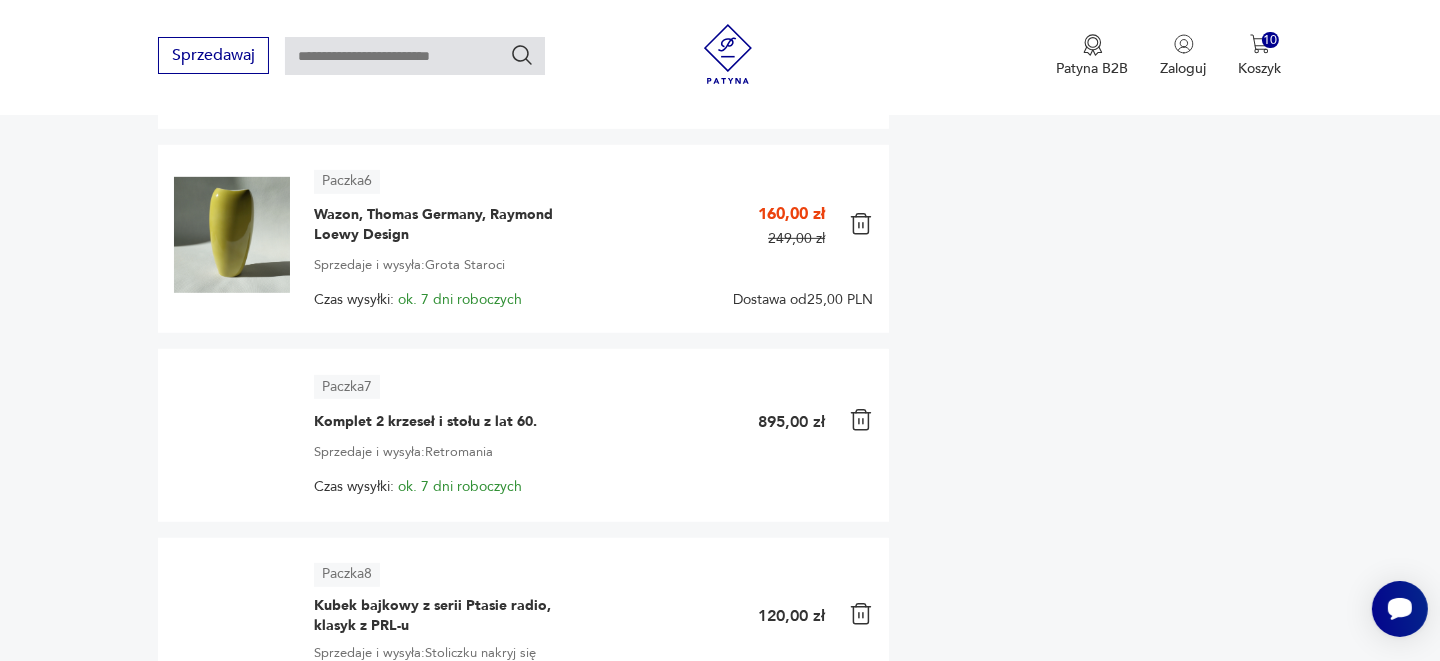 scroll, scrollTop: 1500, scrollLeft: 0, axis: vertical 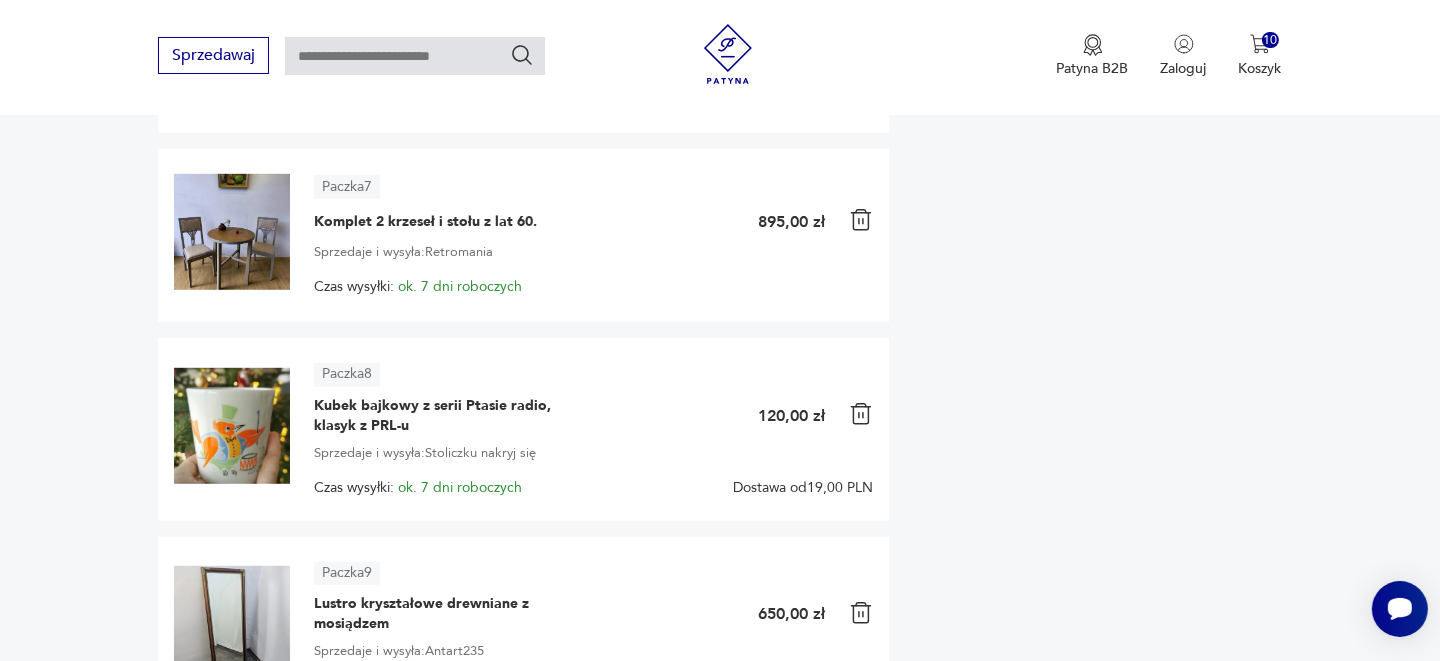 click at bounding box center (232, 232) 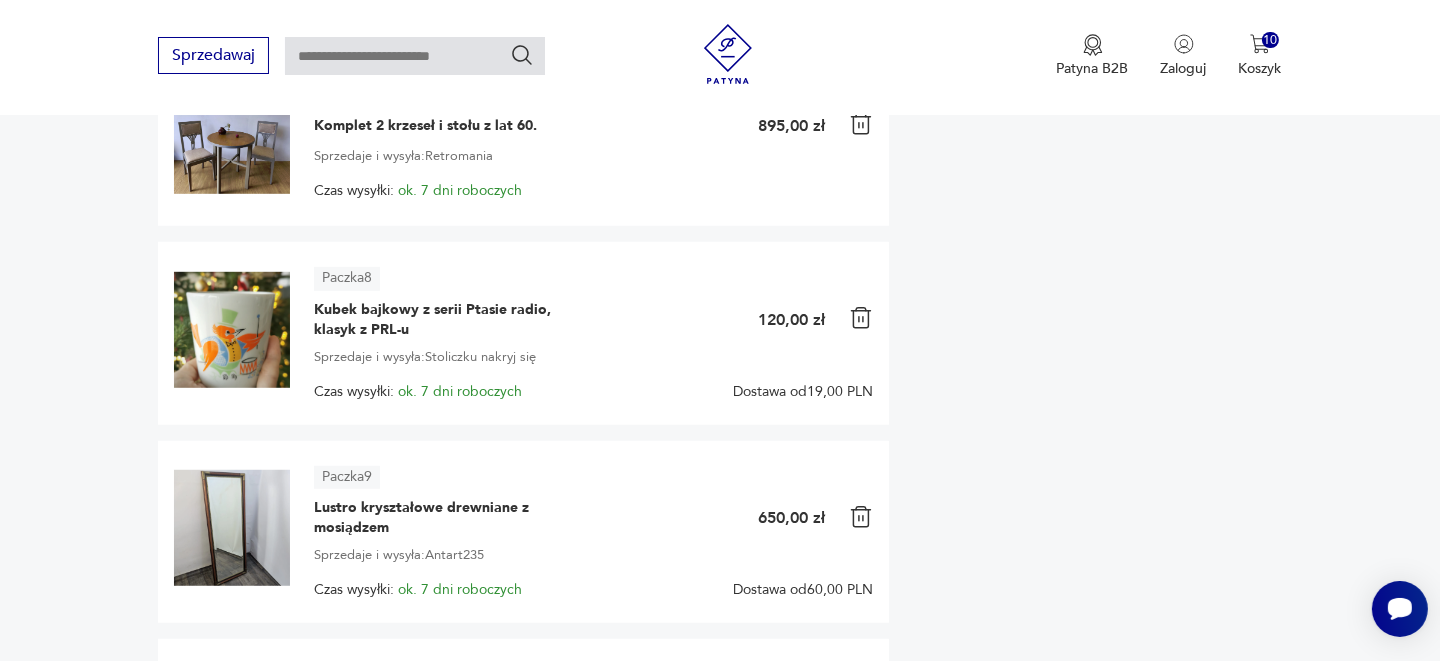 scroll, scrollTop: 1699, scrollLeft: 0, axis: vertical 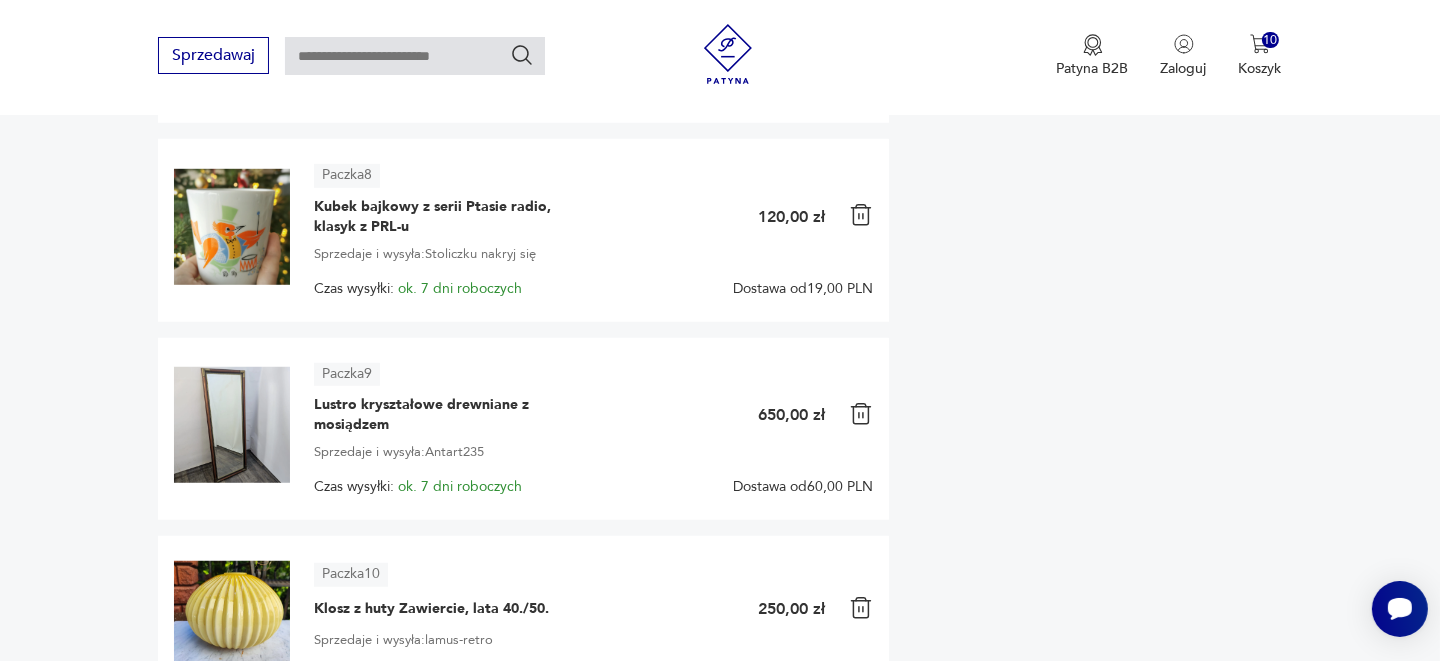 click at bounding box center (861, 215) 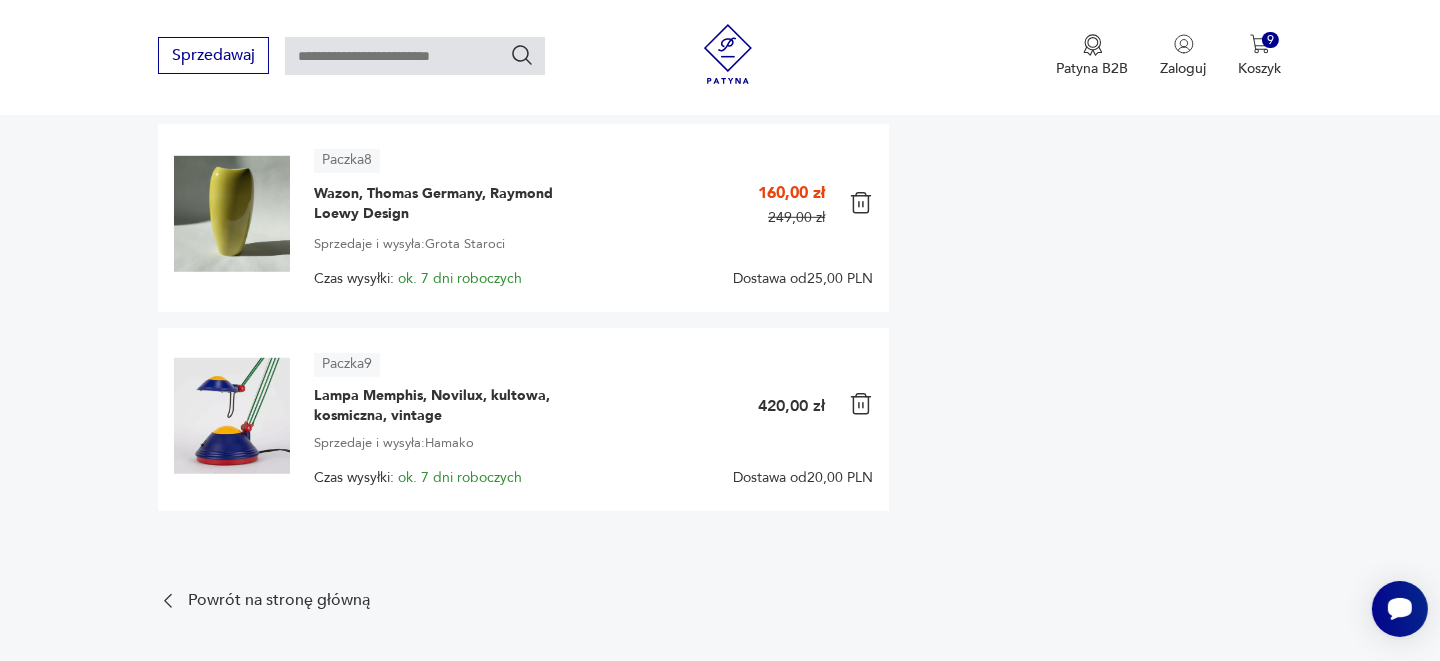 scroll, scrollTop: 711, scrollLeft: 0, axis: vertical 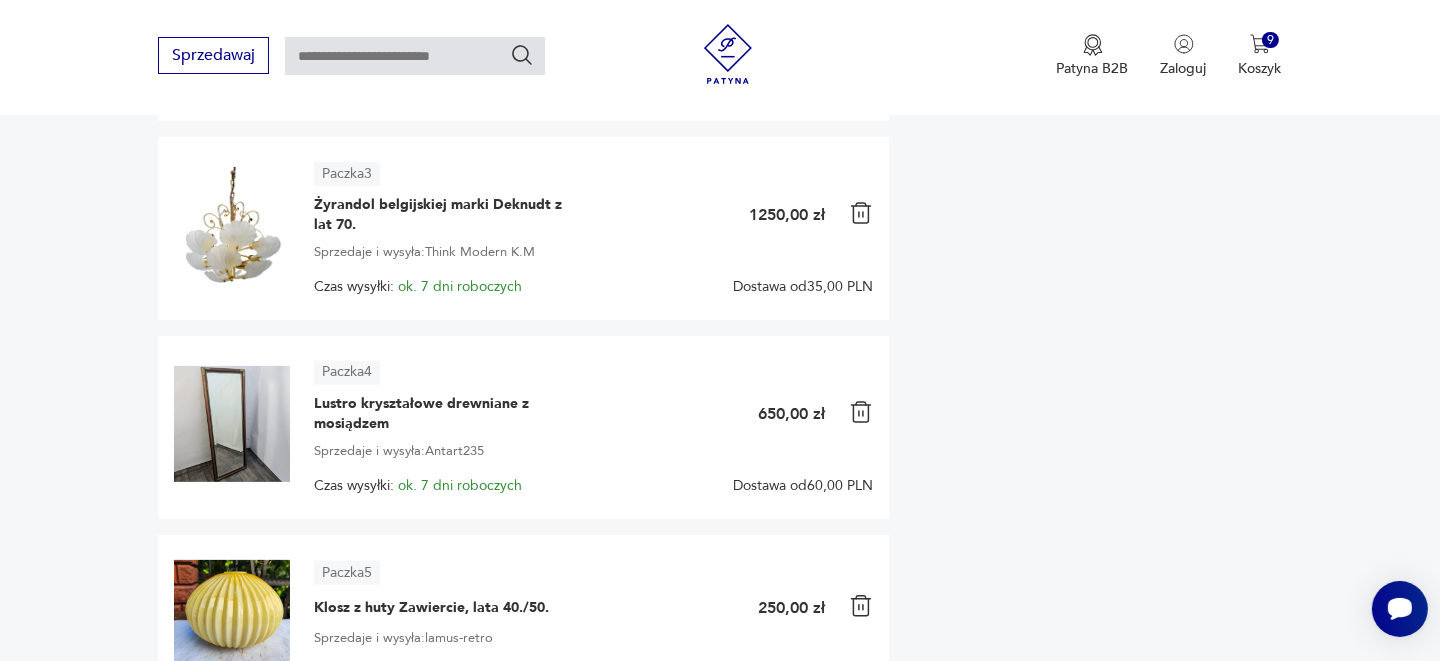 click at bounding box center [861, 213] 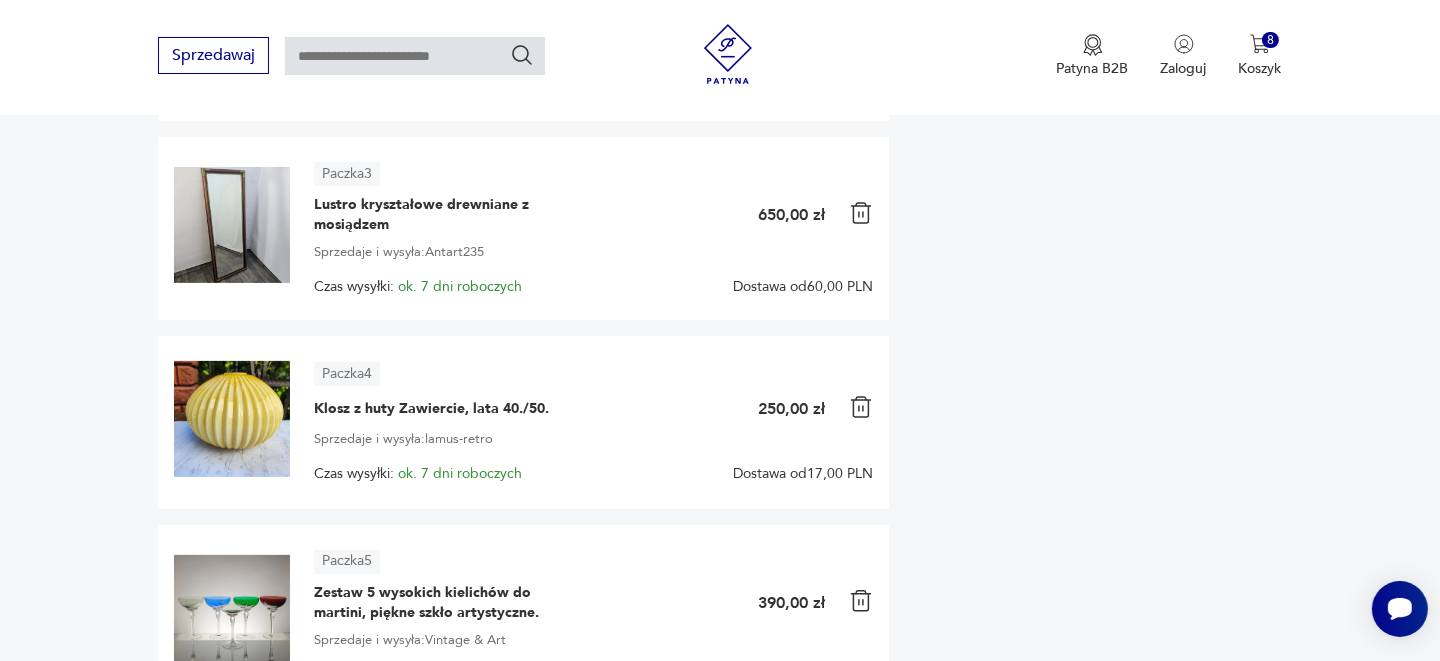 click at bounding box center [861, 407] 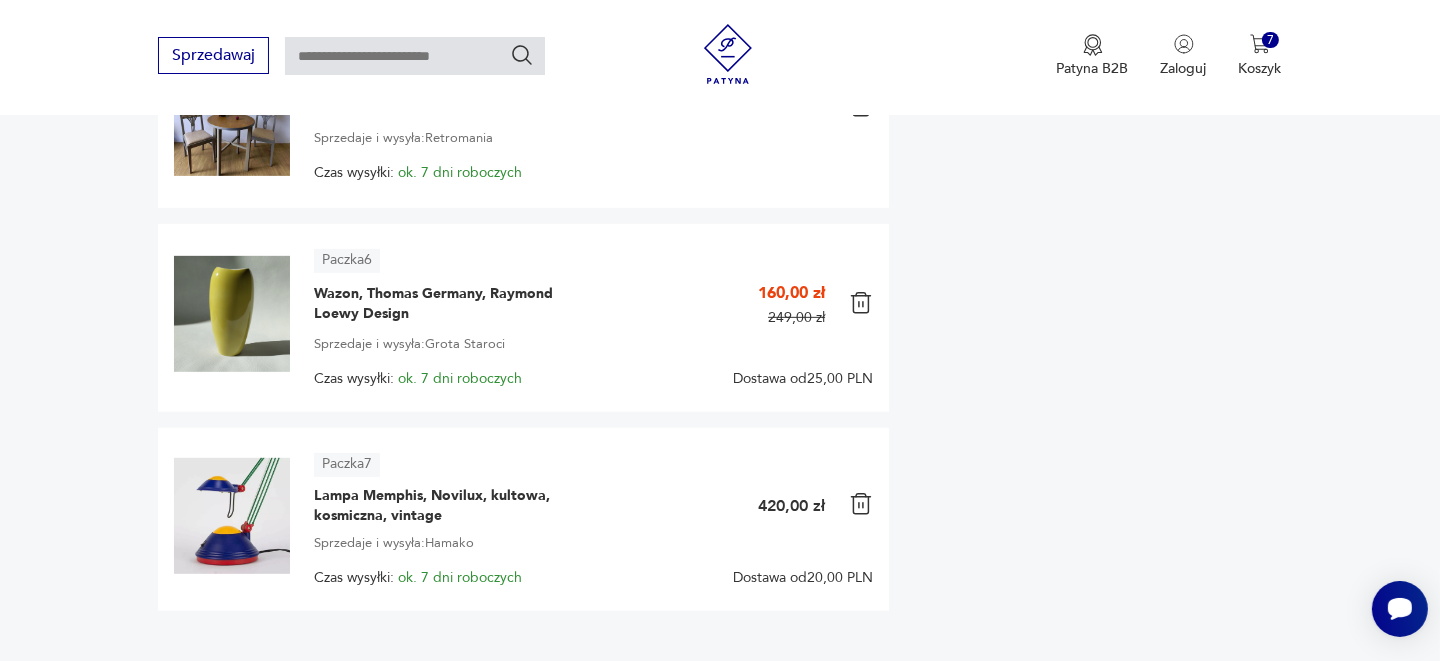 scroll, scrollTop: 1511, scrollLeft: 0, axis: vertical 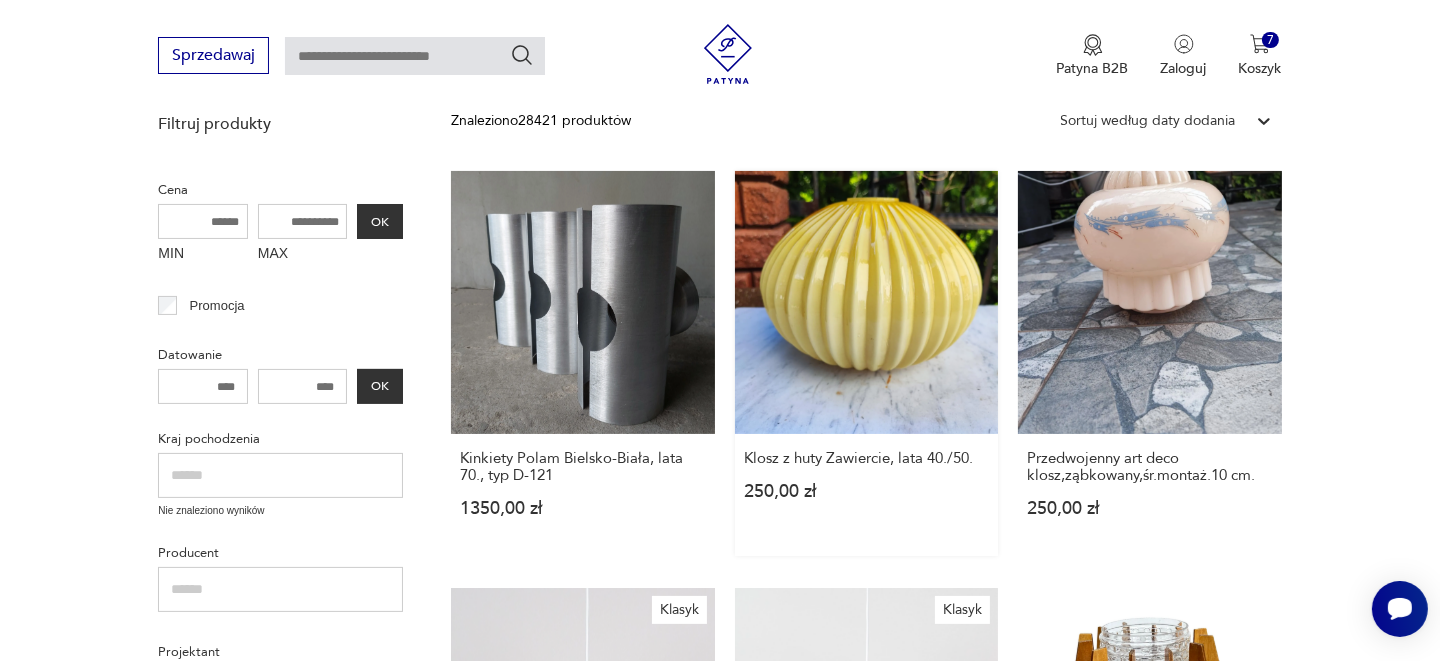 click on "Klosz z huty Zawiercie, lata [DECADE]/[DECADE] [PRICE] zł" at bounding box center (866, 363) 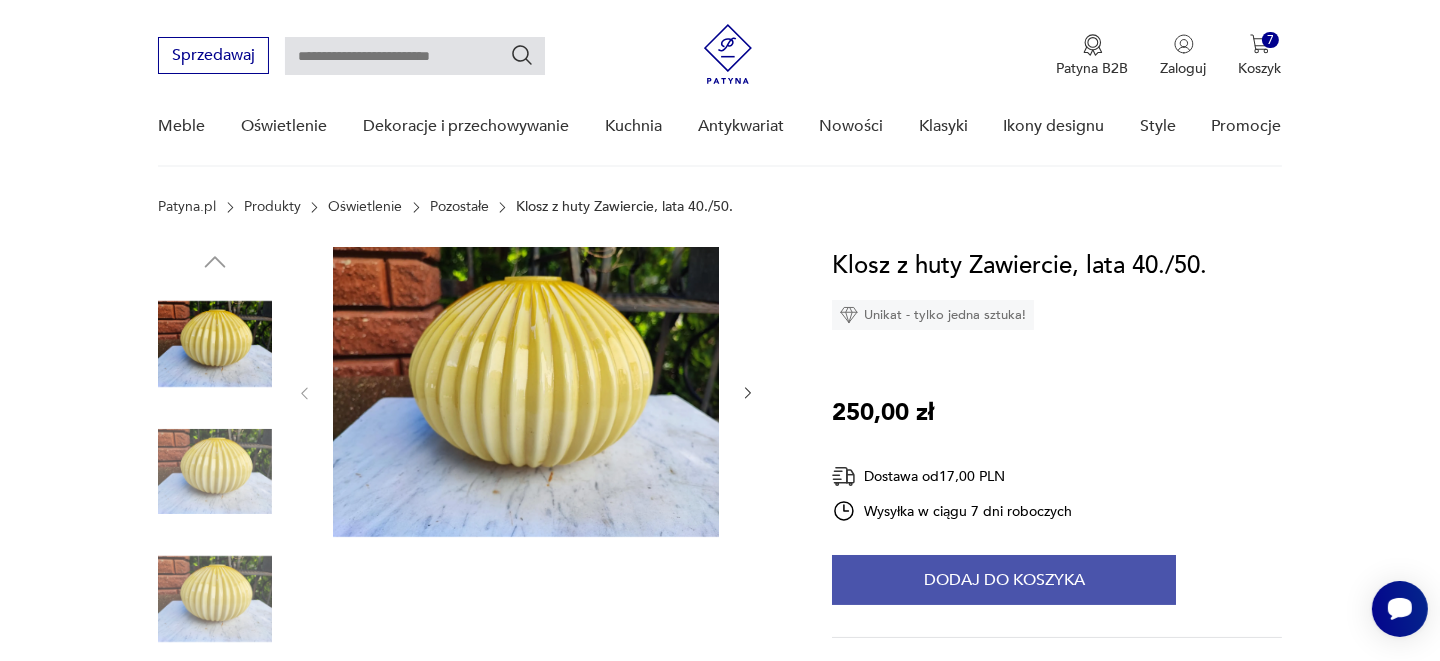 scroll, scrollTop: 199, scrollLeft: 0, axis: vertical 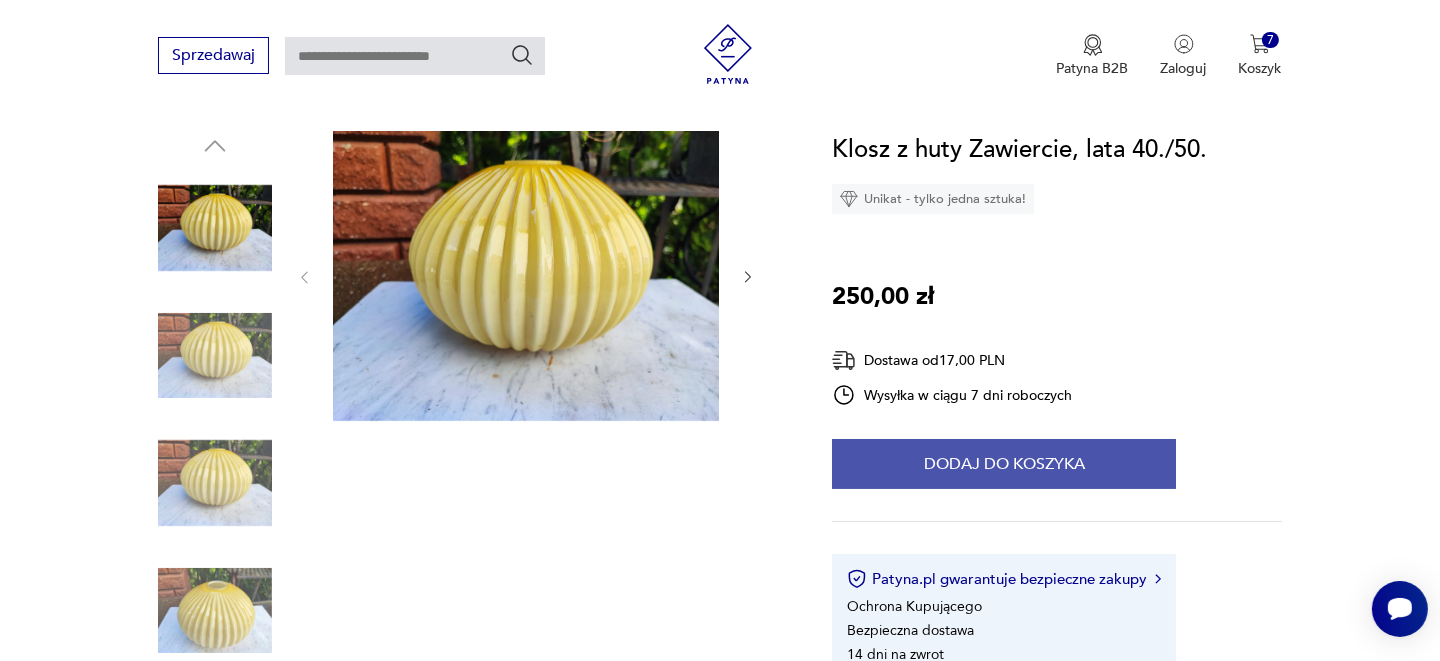click on "Dodaj do koszyka" at bounding box center (1004, 464) 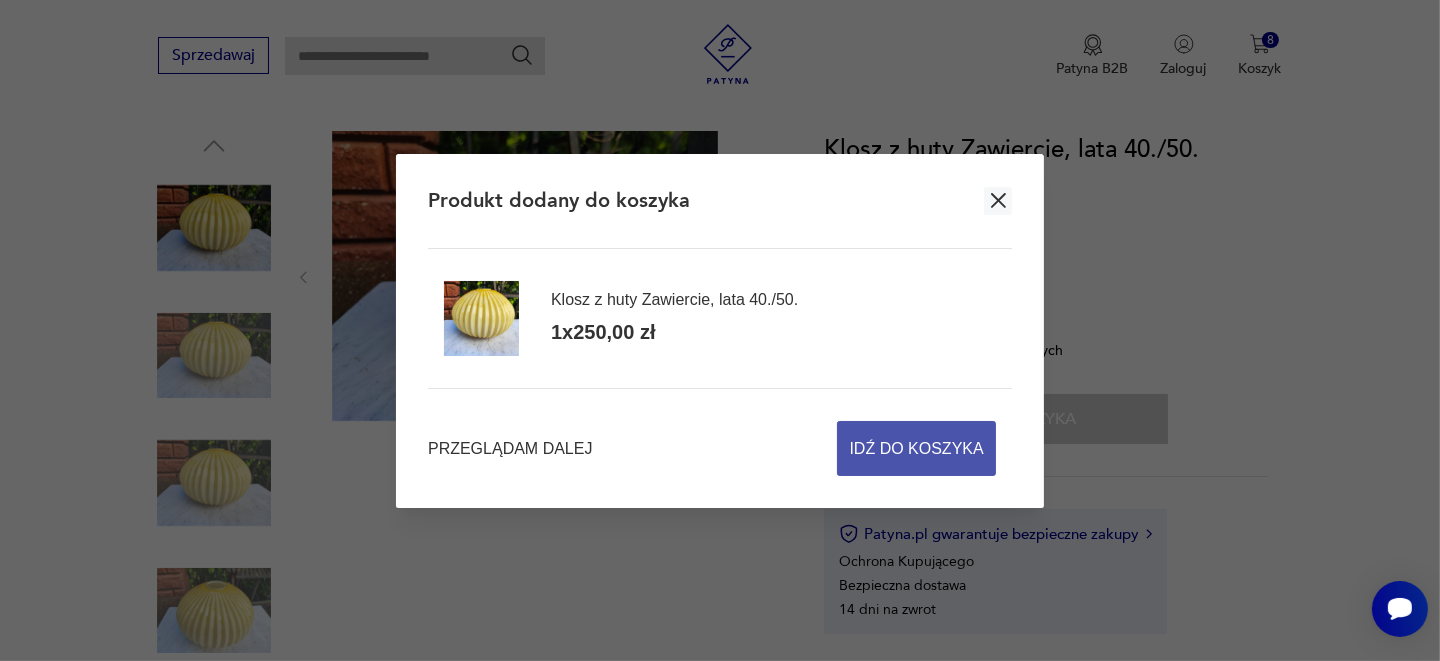 click on "Idź do koszyka" at bounding box center (917, 448) 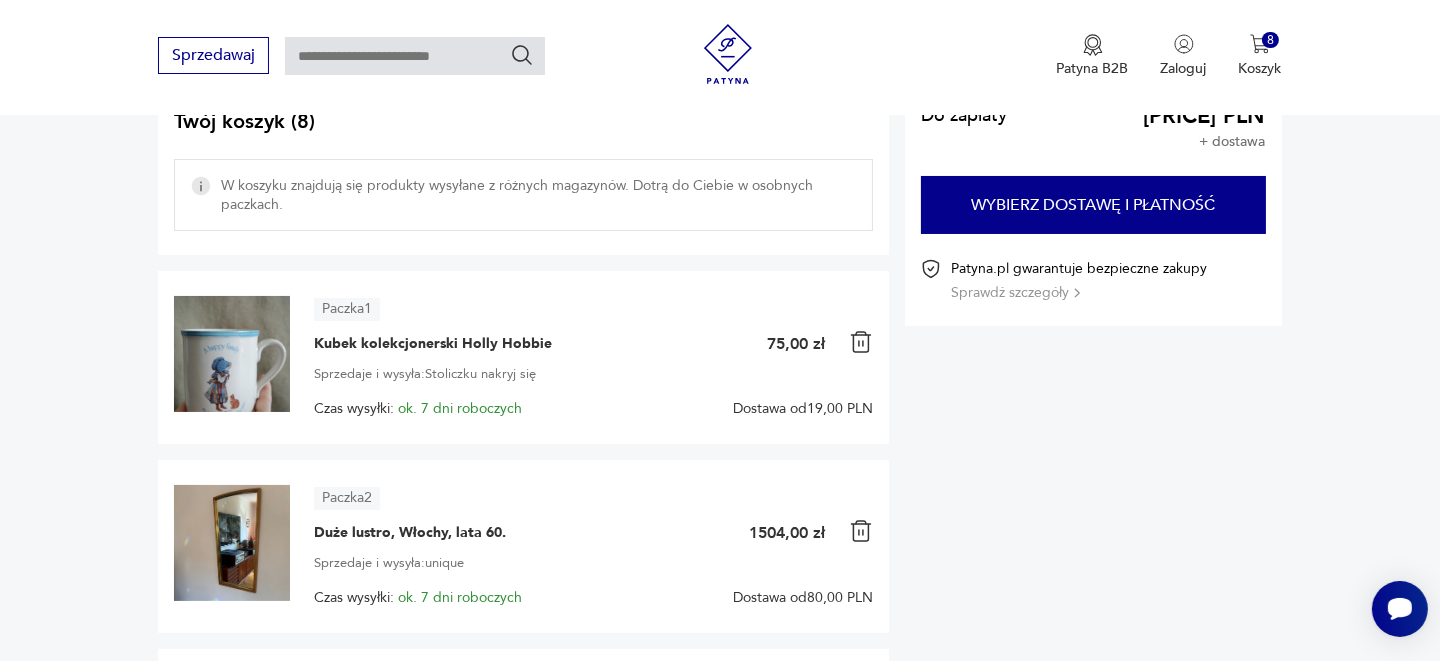 click at bounding box center (232, 354) 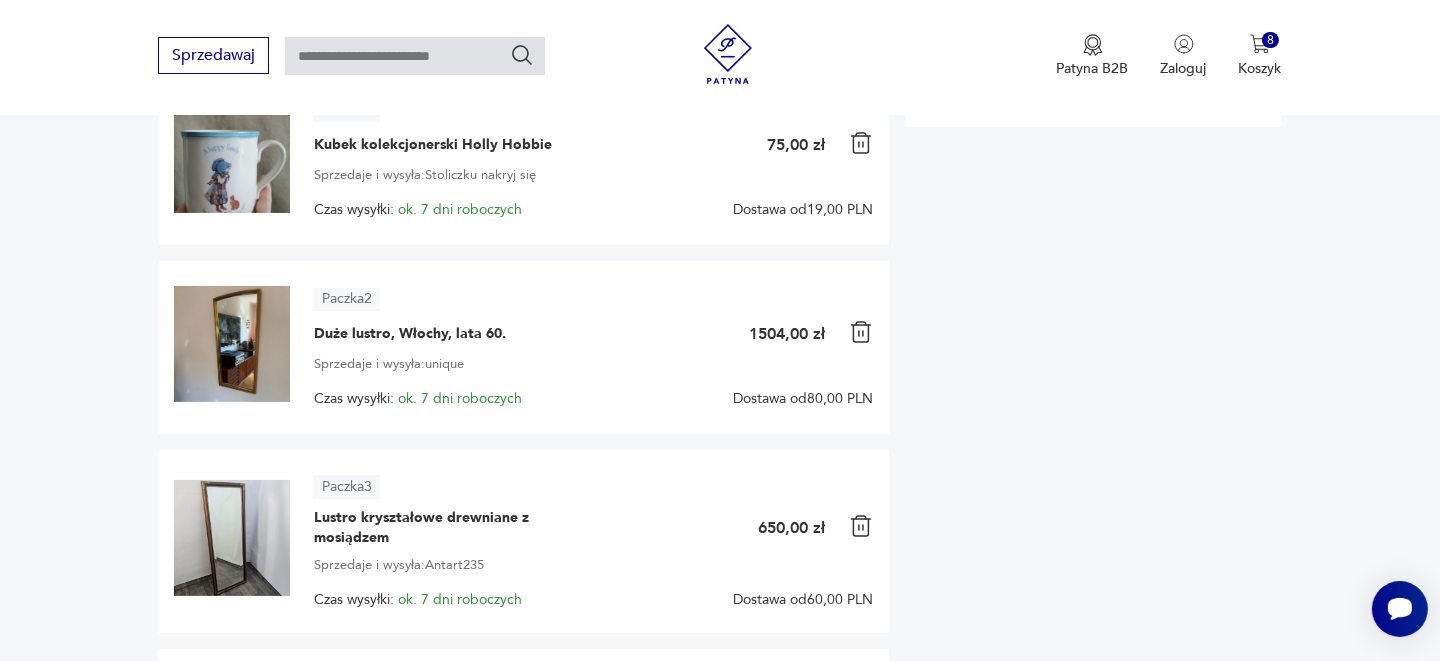 scroll, scrollTop: 399, scrollLeft: 0, axis: vertical 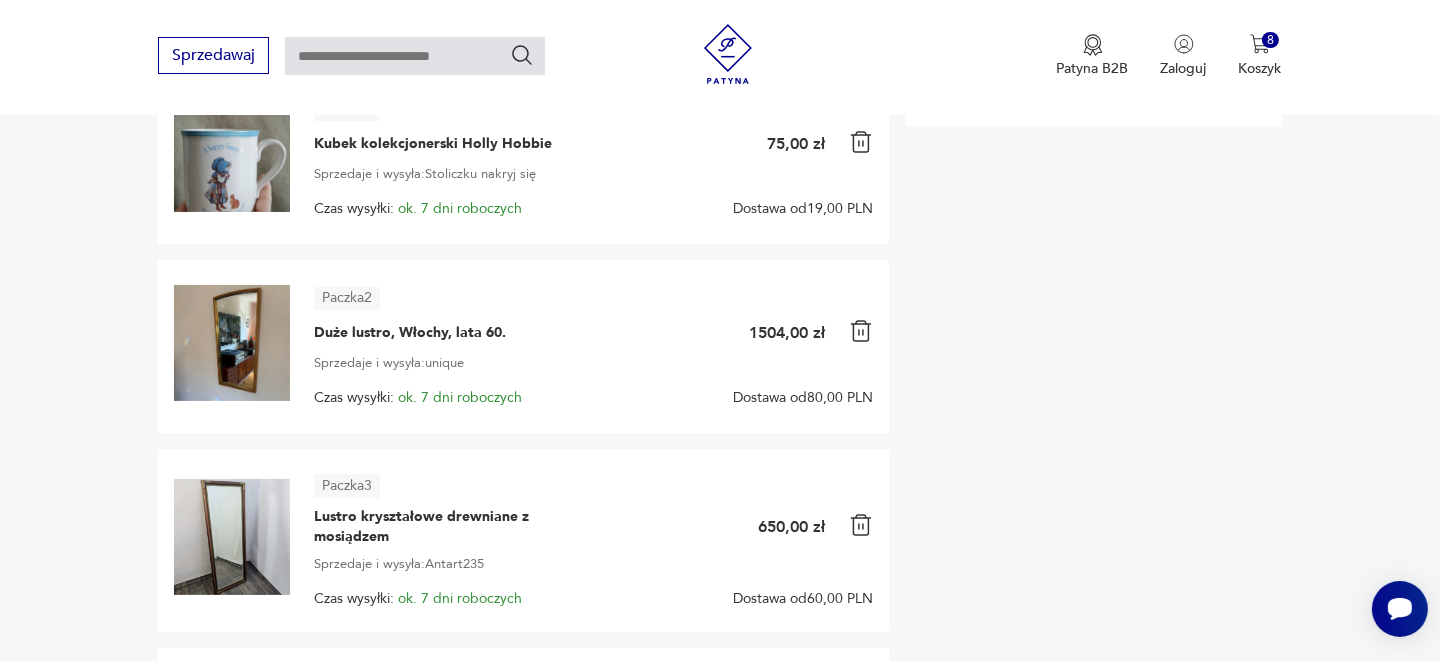 click at bounding box center [861, 331] 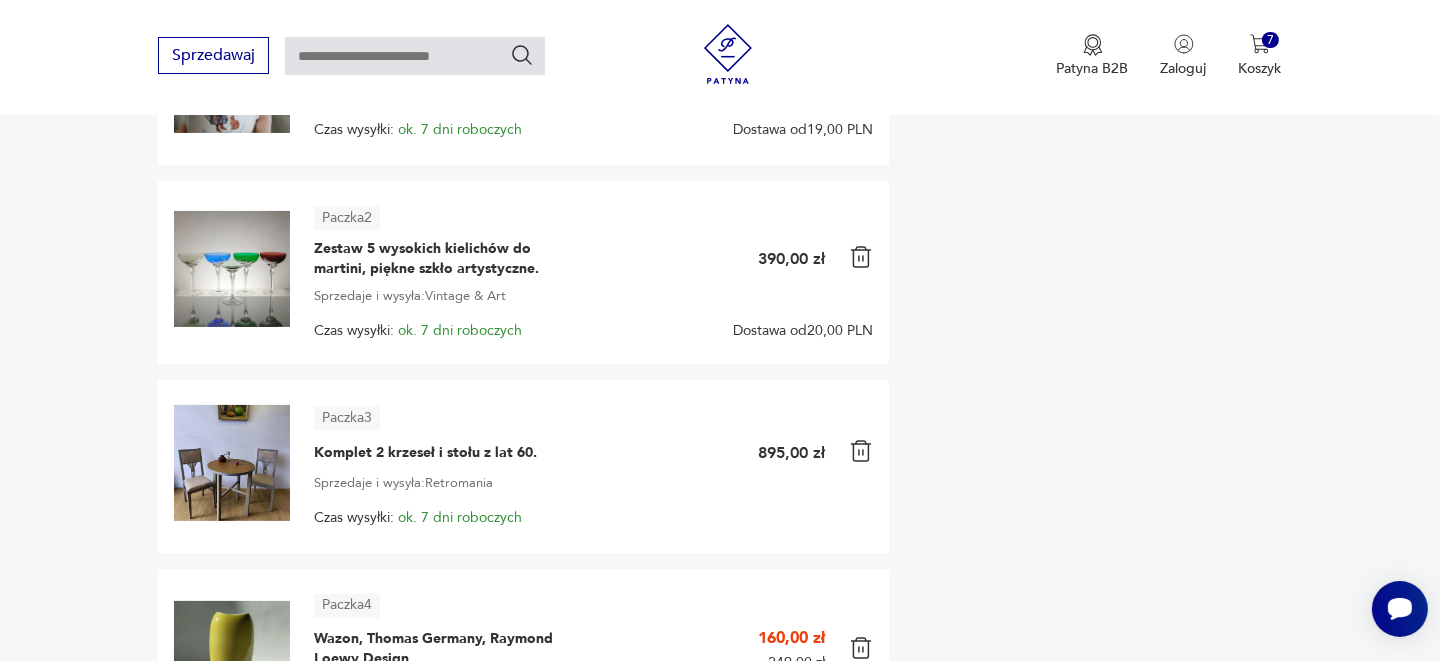 scroll, scrollTop: 600, scrollLeft: 0, axis: vertical 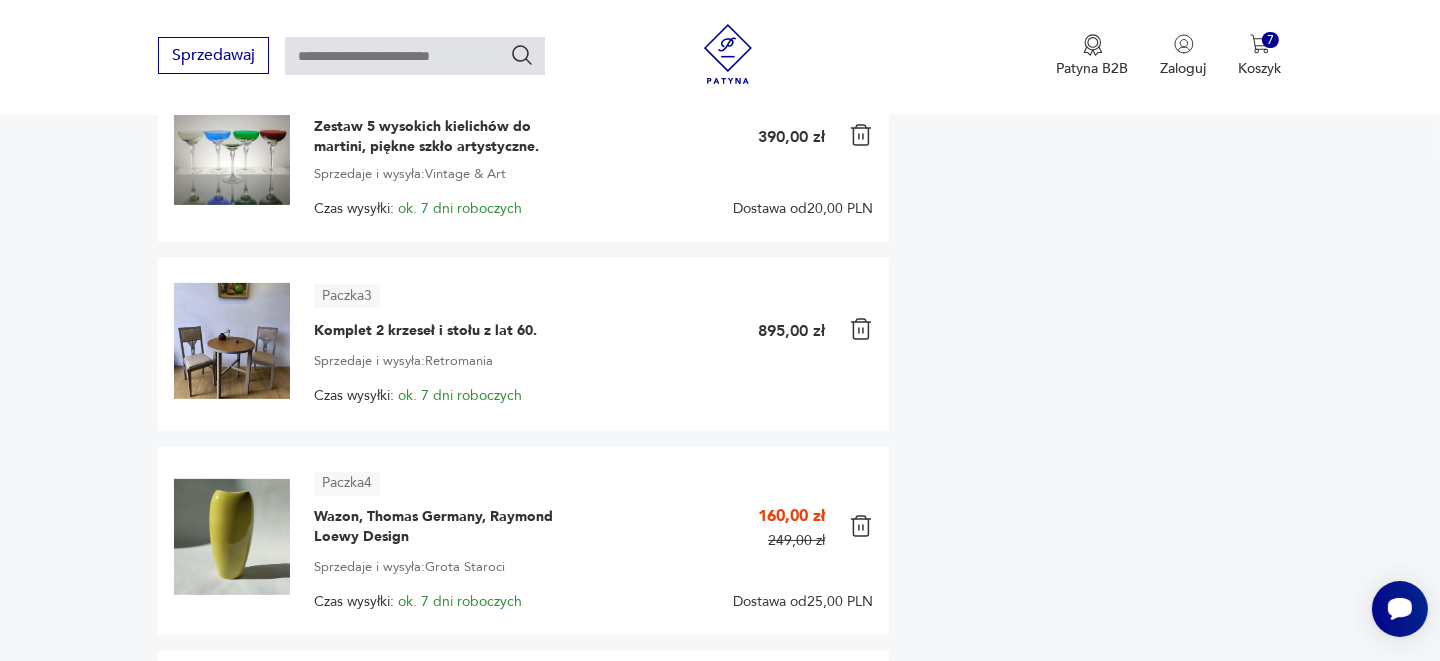 click at bounding box center (861, 526) 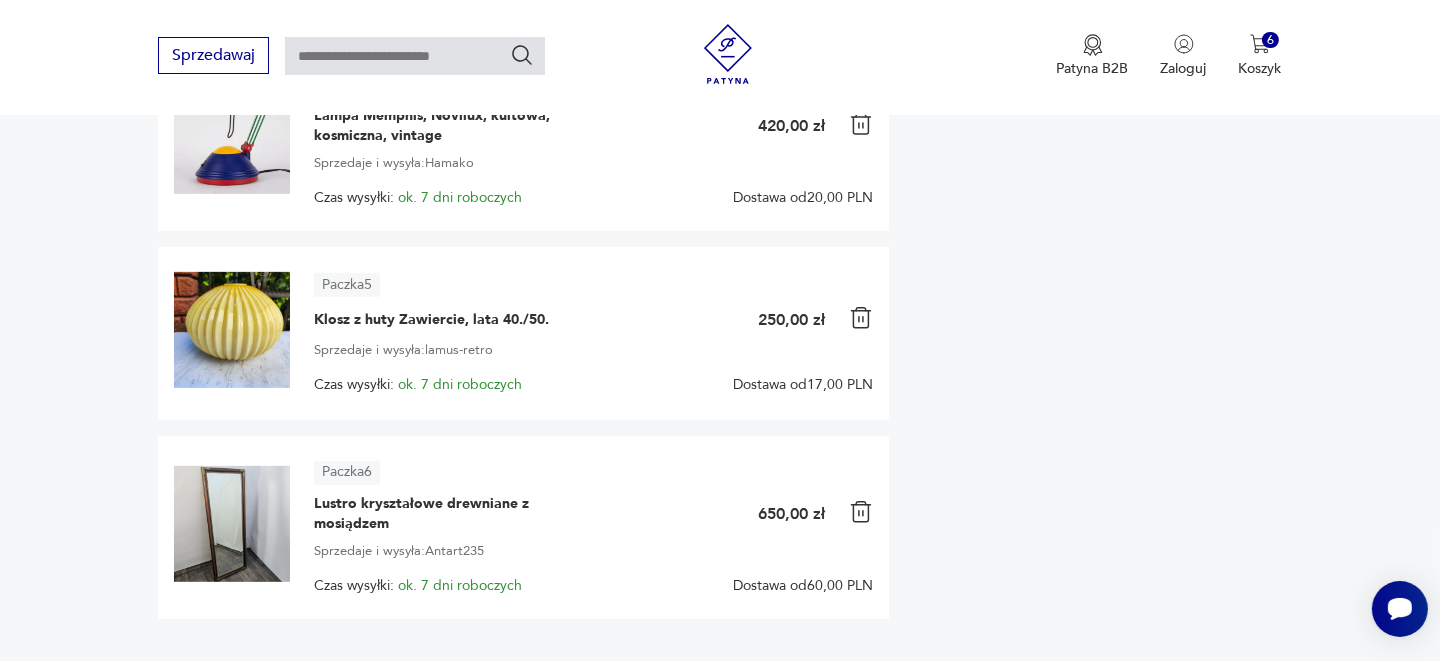 scroll, scrollTop: 999, scrollLeft: 0, axis: vertical 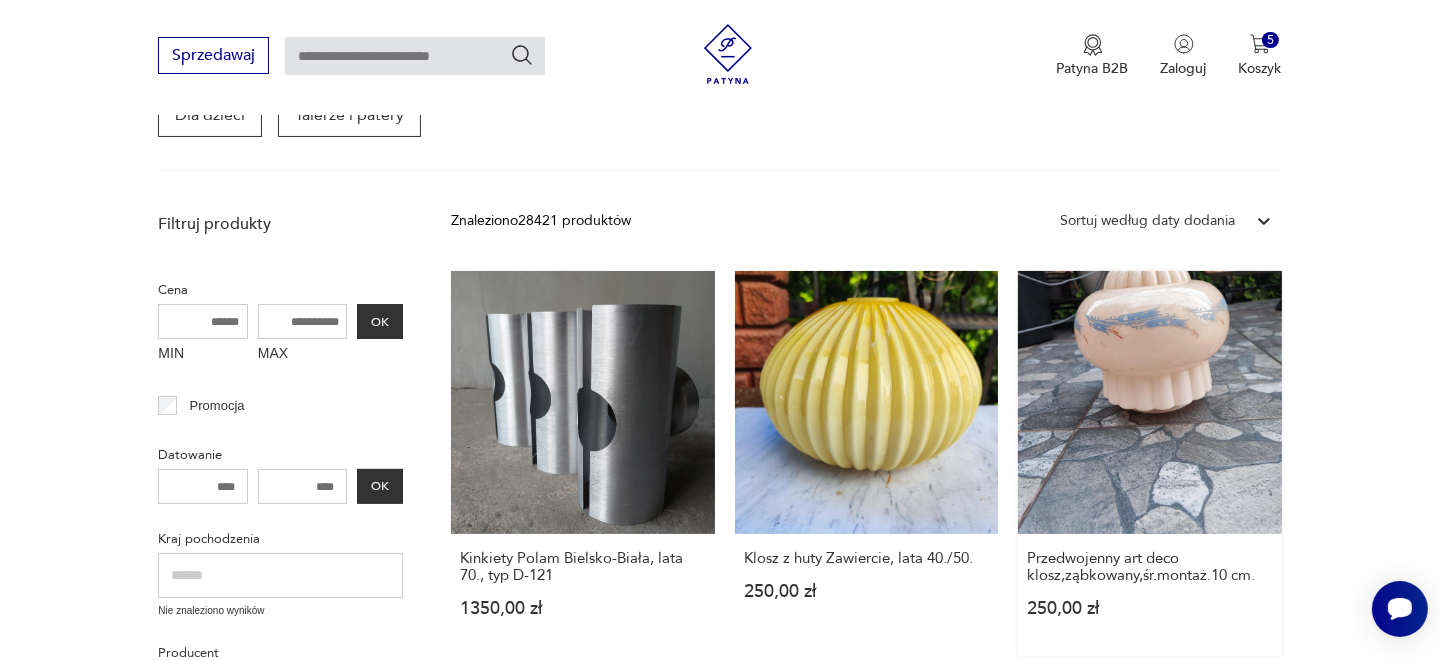click on "Przedwojenny art deco klosz,ząbkowany,śr.montaż.10 cm. 250,00 zł" at bounding box center [1149, 463] 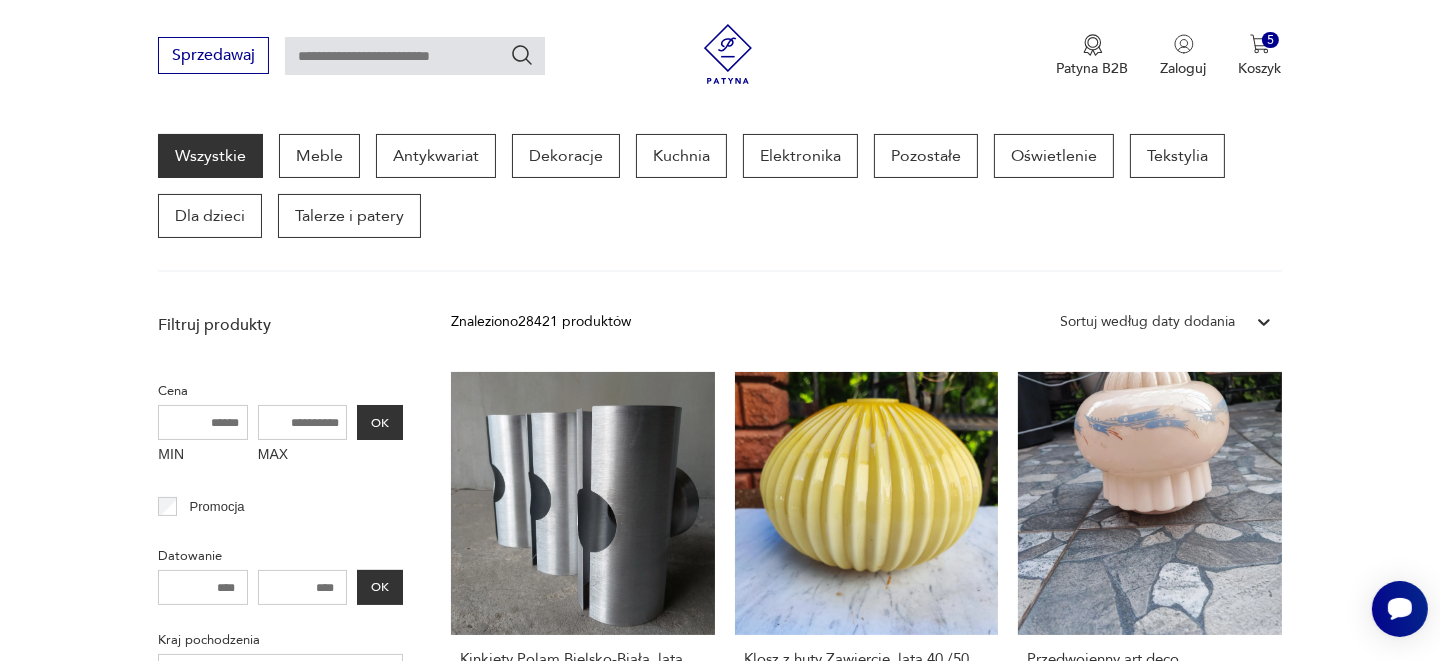 click on "Wybierz vintage! Dla kupujących Patyna B2B Foreign customers Idea Dla sprzedających Sprzedawaj Zaloguj się Informacje Regulamin Polityka prywatności Regulamin kart podarunkowych FAQ Blog Kategorie Meble Oświetlenie Dekoracje i przechowywanie Kuchnia Antykwariat Skontaktuj się z nami kontakt@patyna.pl Obserwuj nas Patyna  to internetowy  sklep vintage  poświęcony meblom i dekoracjom retro. Nasz showroom oferuje autentyczne i niepowtarzalne przedmioty vintage. Tutaj klasyczny, polski design dostaje nowe życie. Oferujemy przedmioty tylko od  zweryfikowanych  i sprawdzonych sprzedawców. @ 2025  Patyna   |   Realizacja:   Digispot.pl" at bounding box center (720, 3389) 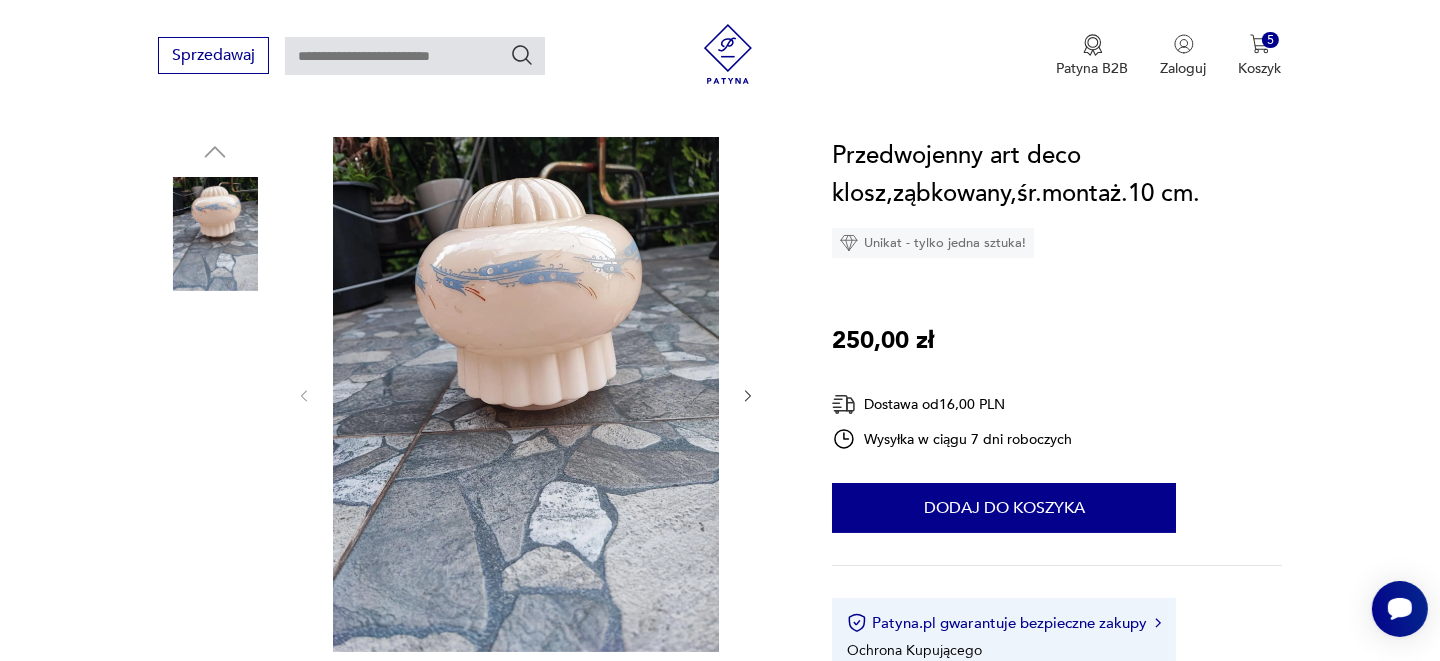 scroll, scrollTop: 300, scrollLeft: 0, axis: vertical 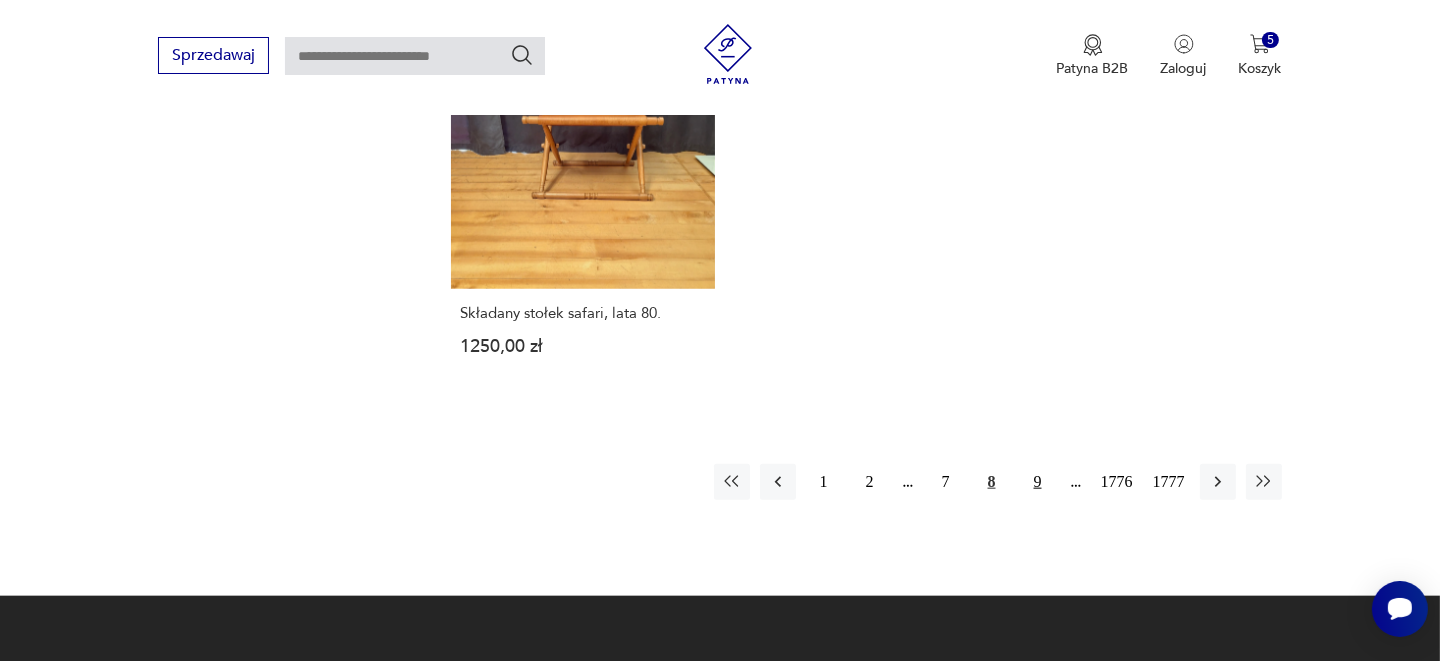 click on "9" at bounding box center (1038, 482) 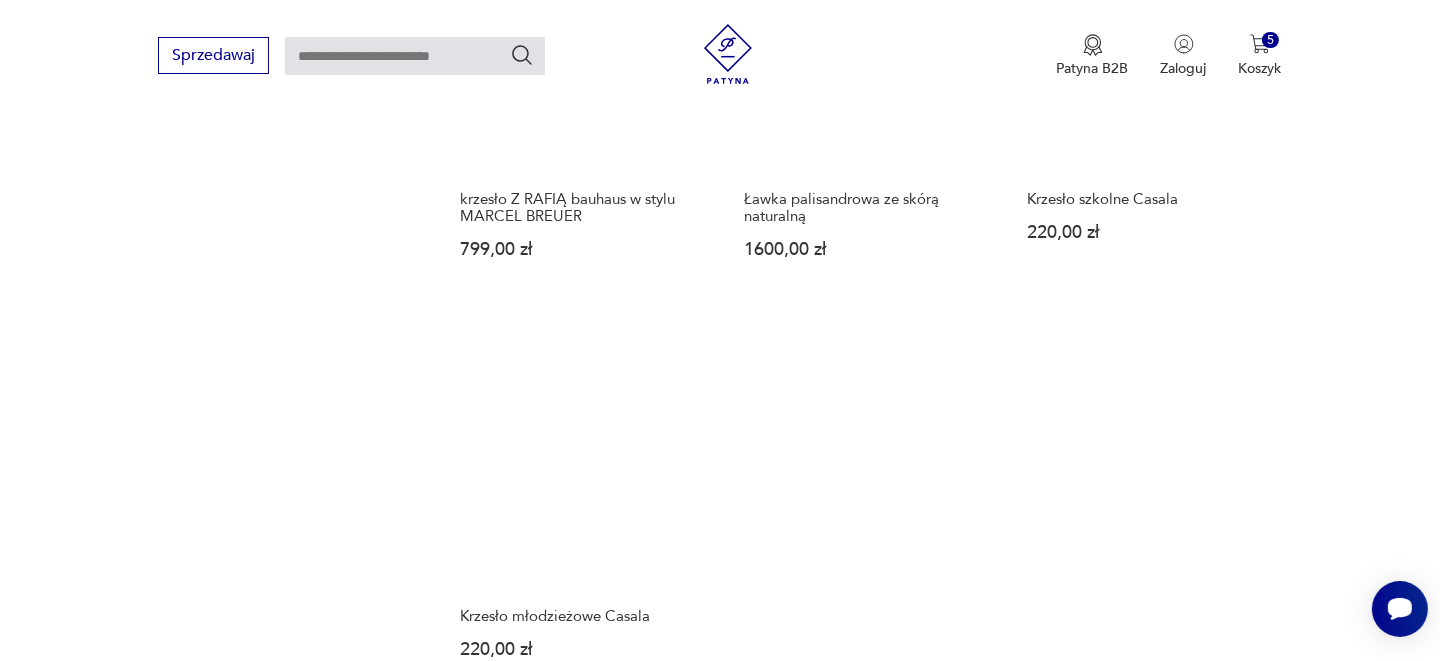 scroll, scrollTop: 2557, scrollLeft: 0, axis: vertical 